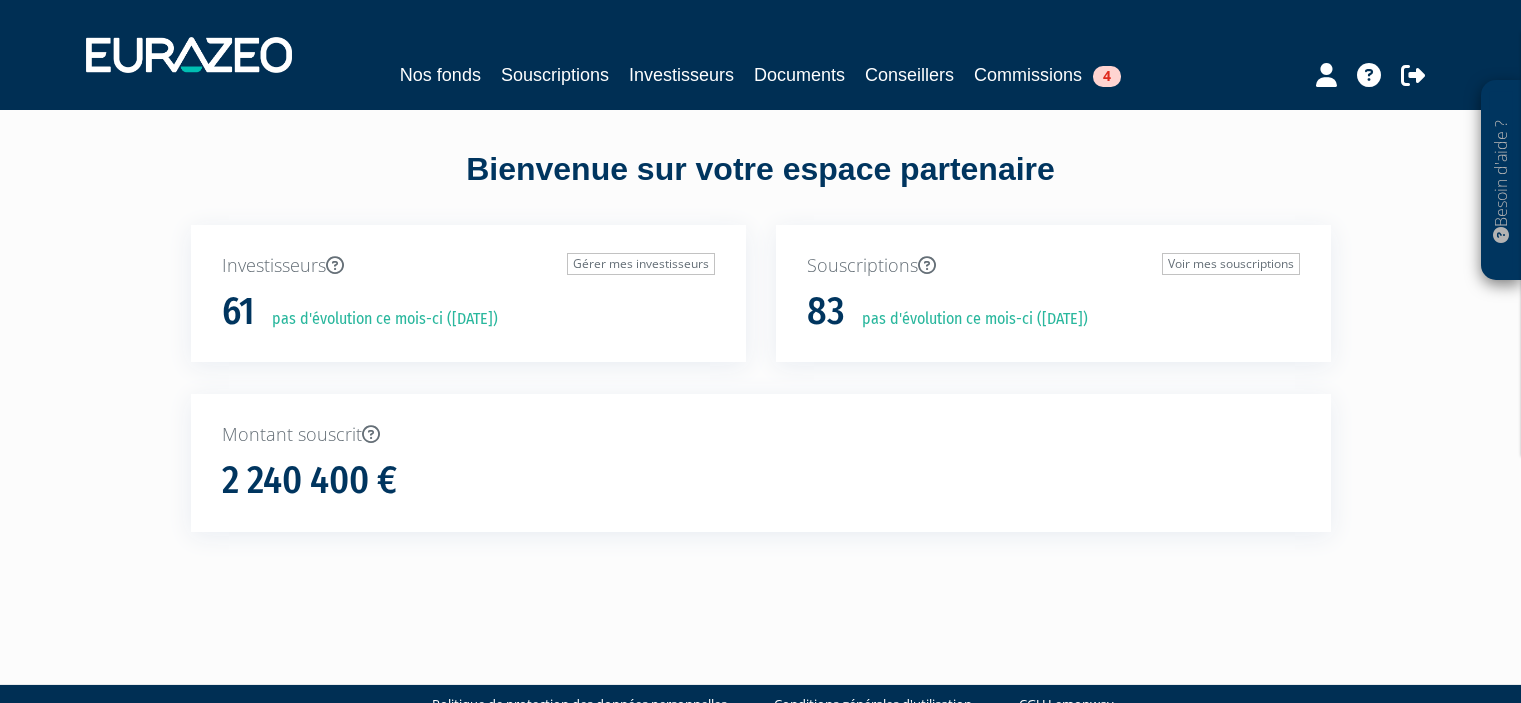 scroll, scrollTop: 0, scrollLeft: 0, axis: both 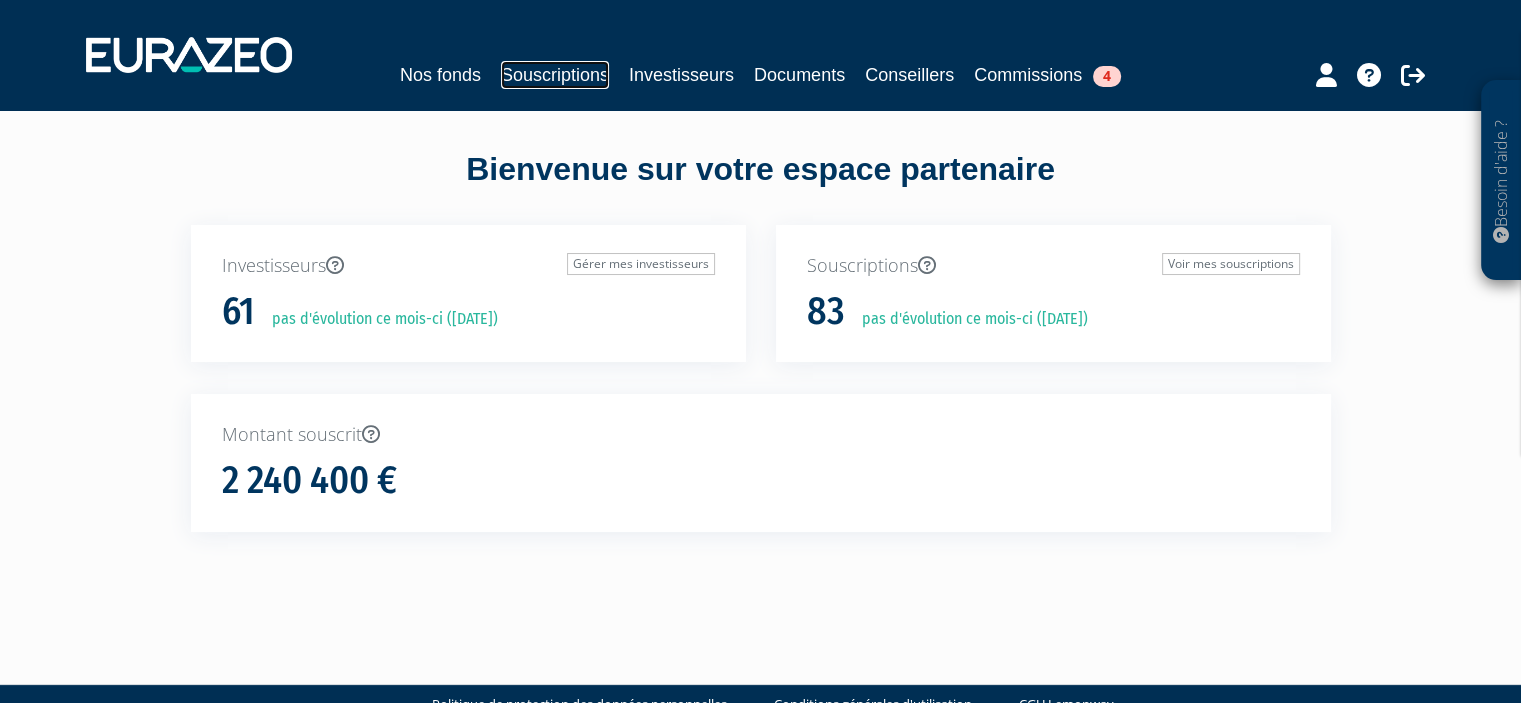 click on "Souscriptions" at bounding box center [555, 75] 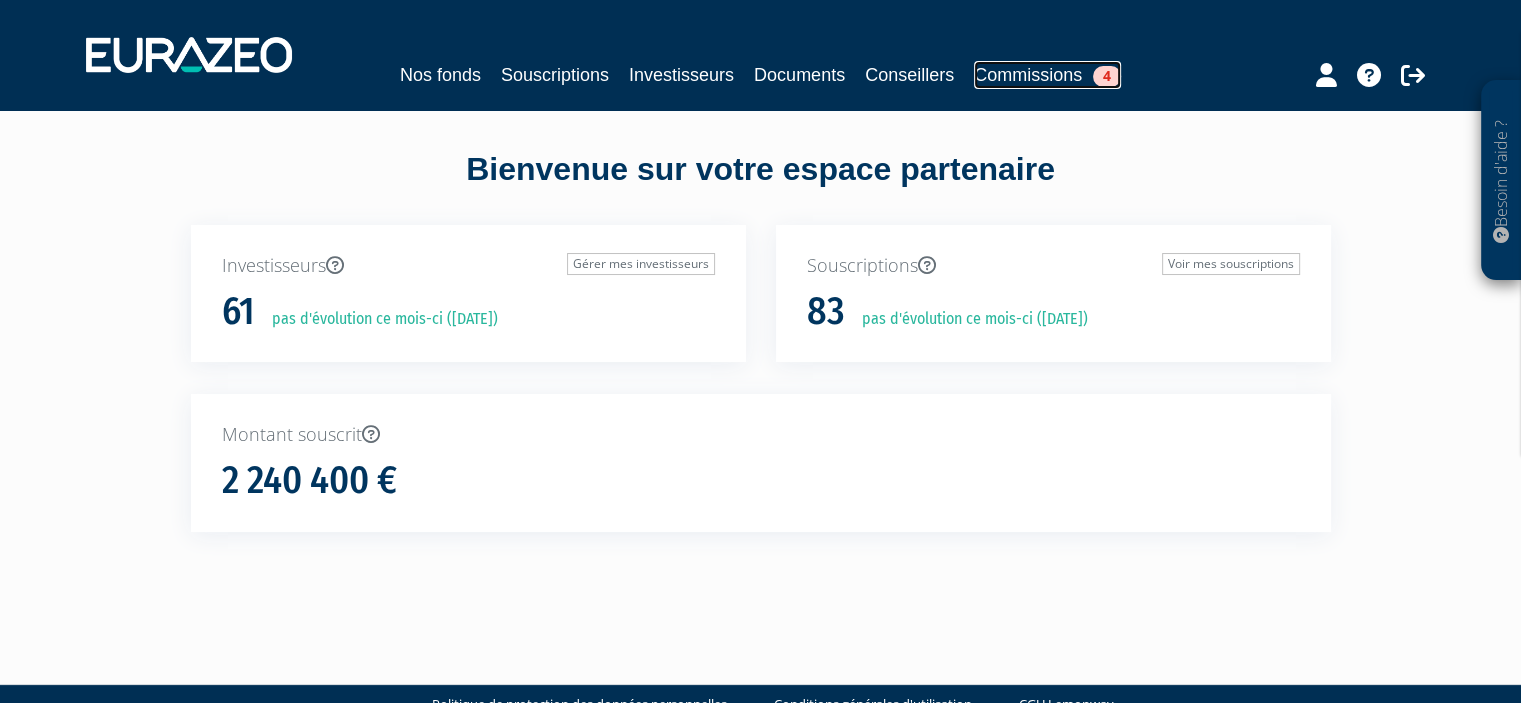 click on "Commissions  4" at bounding box center [1047, 75] 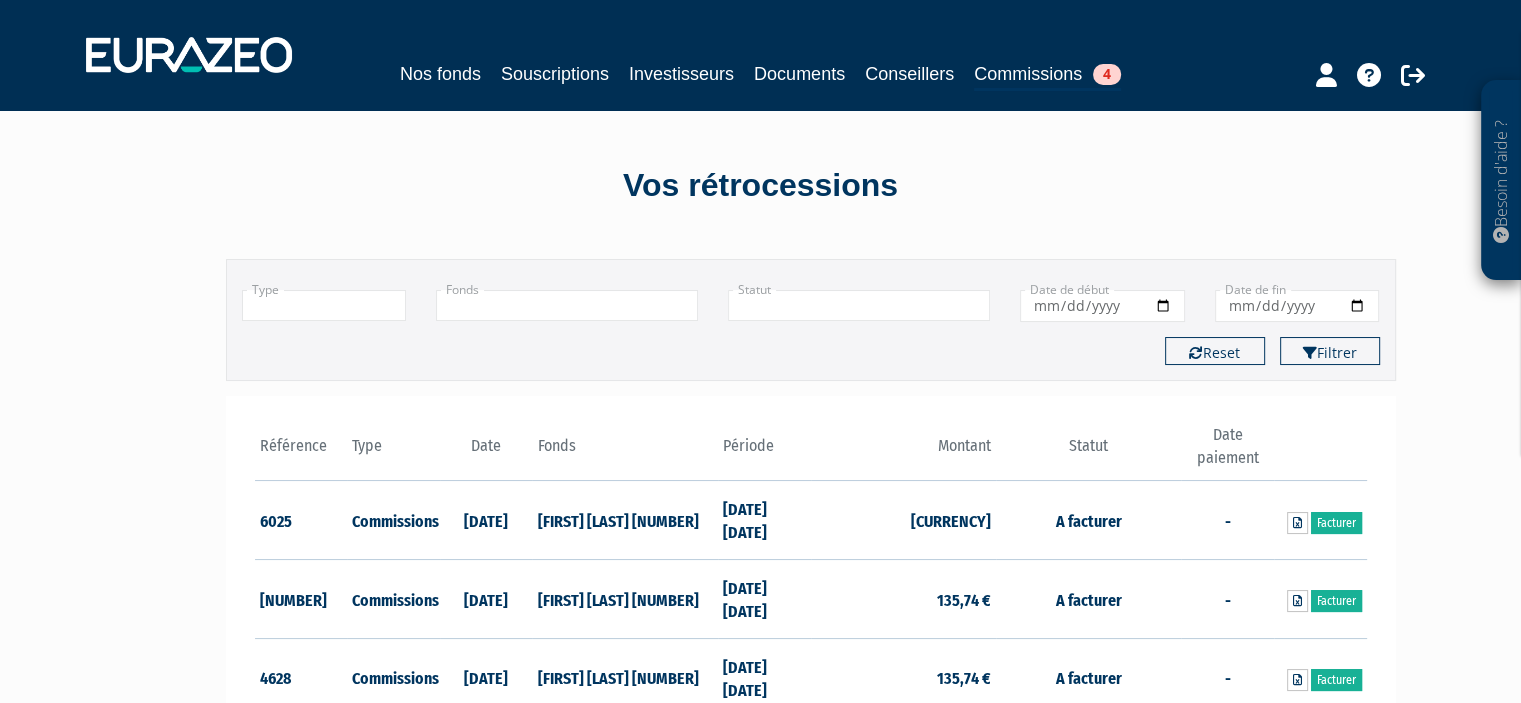 scroll, scrollTop: 0, scrollLeft: 0, axis: both 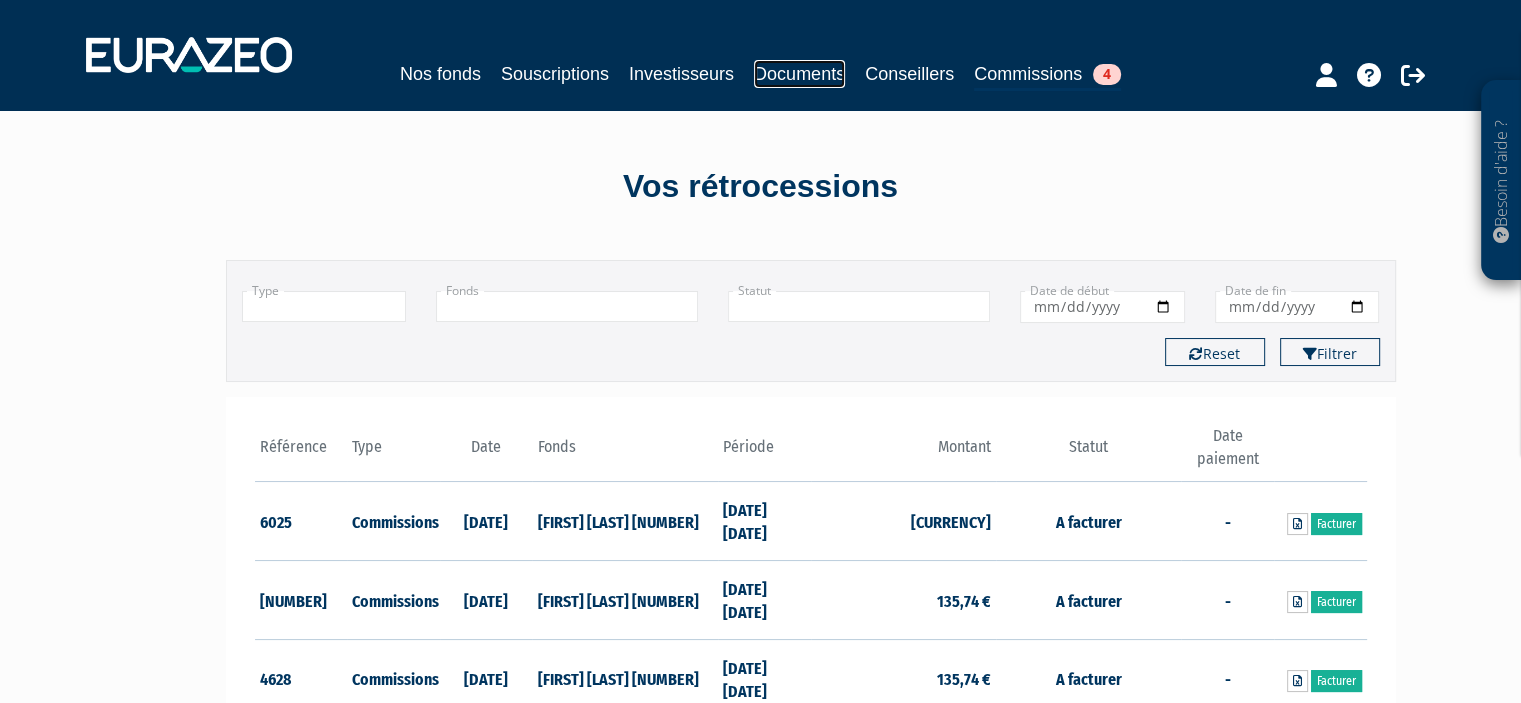 click on "Documents" at bounding box center (799, 74) 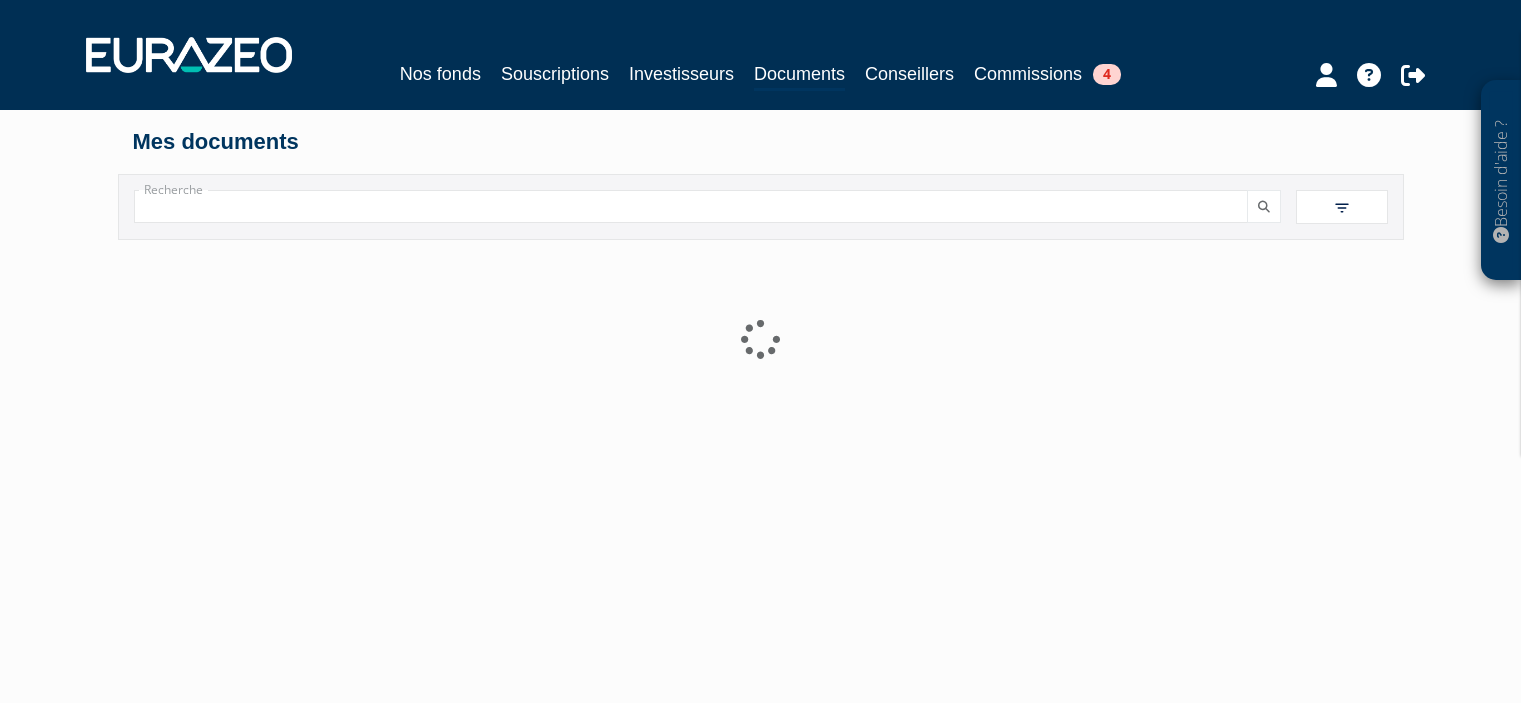 scroll, scrollTop: 0, scrollLeft: 0, axis: both 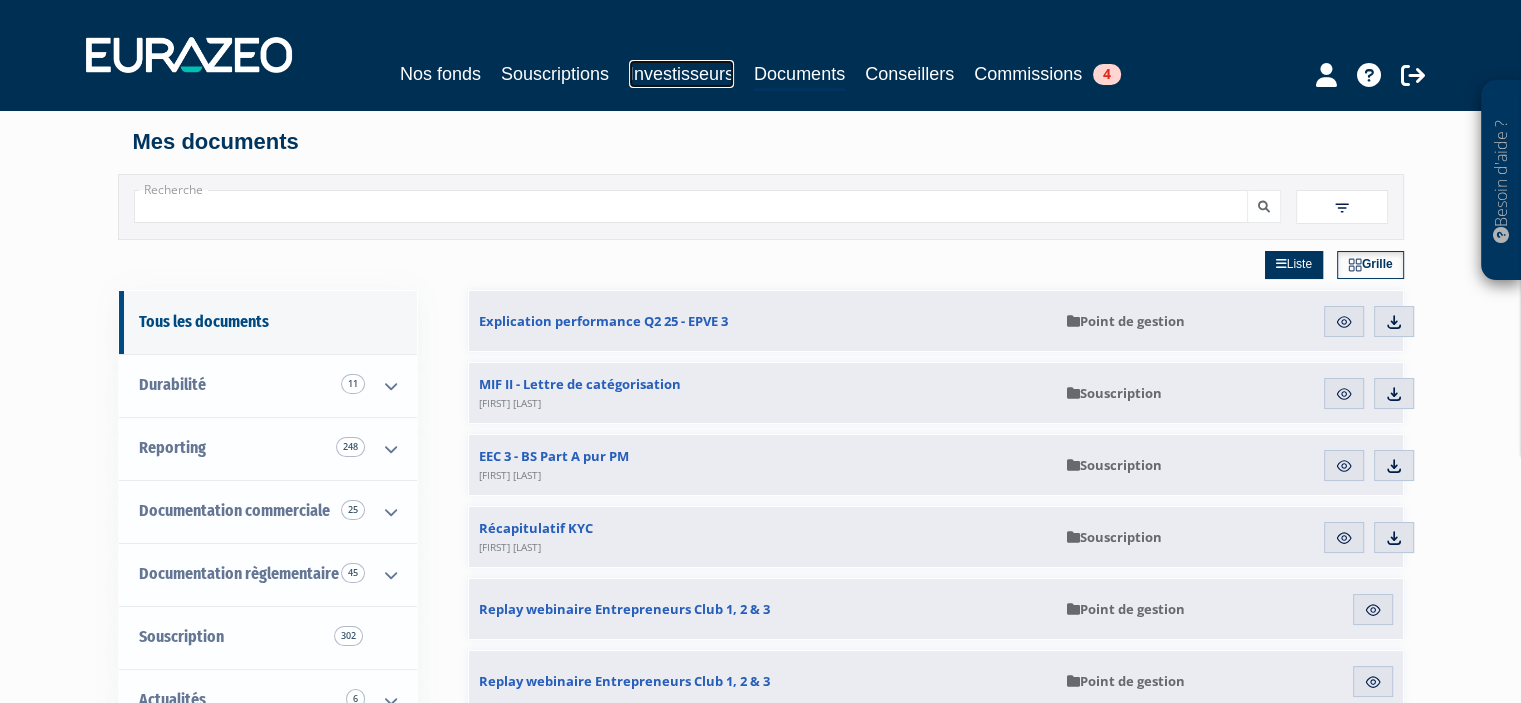 click on "Investisseurs" at bounding box center [681, 74] 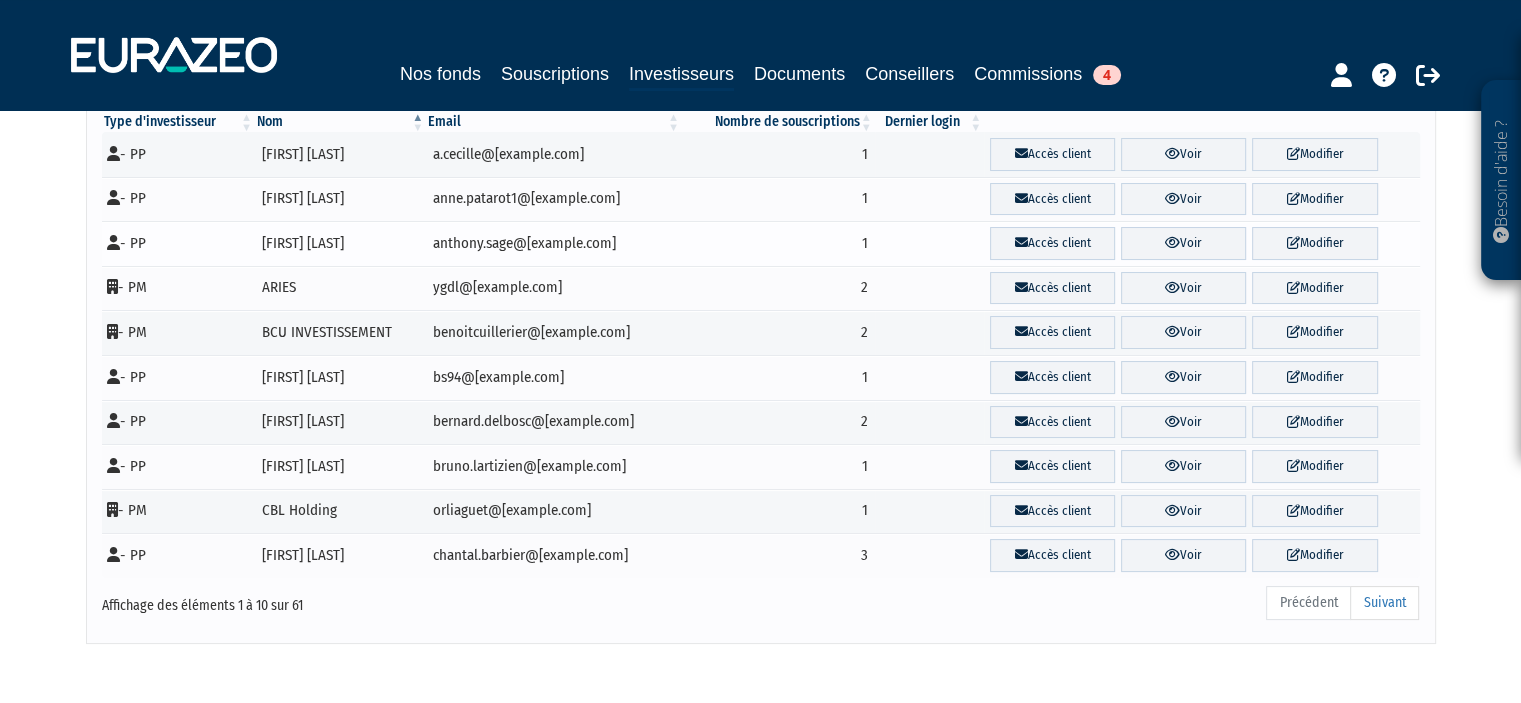 scroll, scrollTop: 231, scrollLeft: 0, axis: vertical 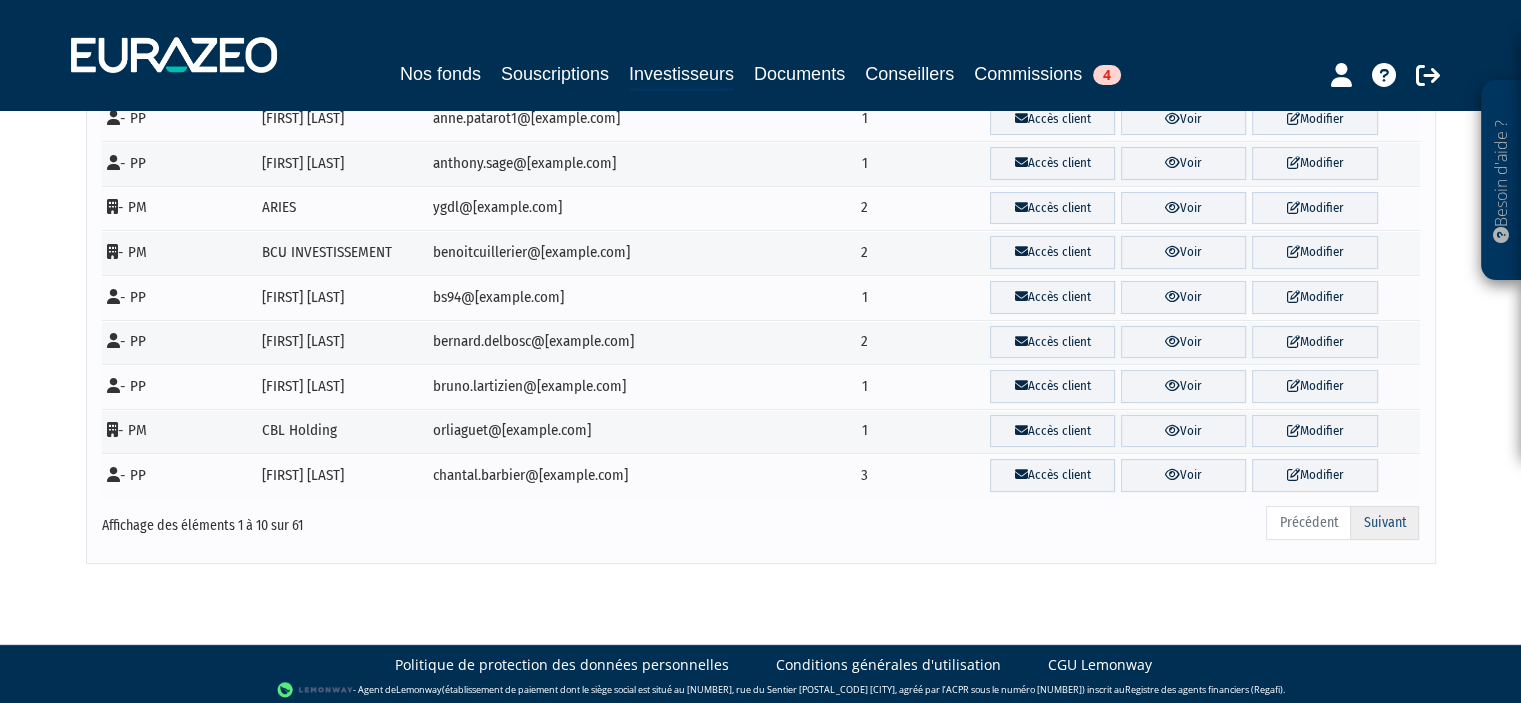 click on "Suivant" at bounding box center [1384, 523] 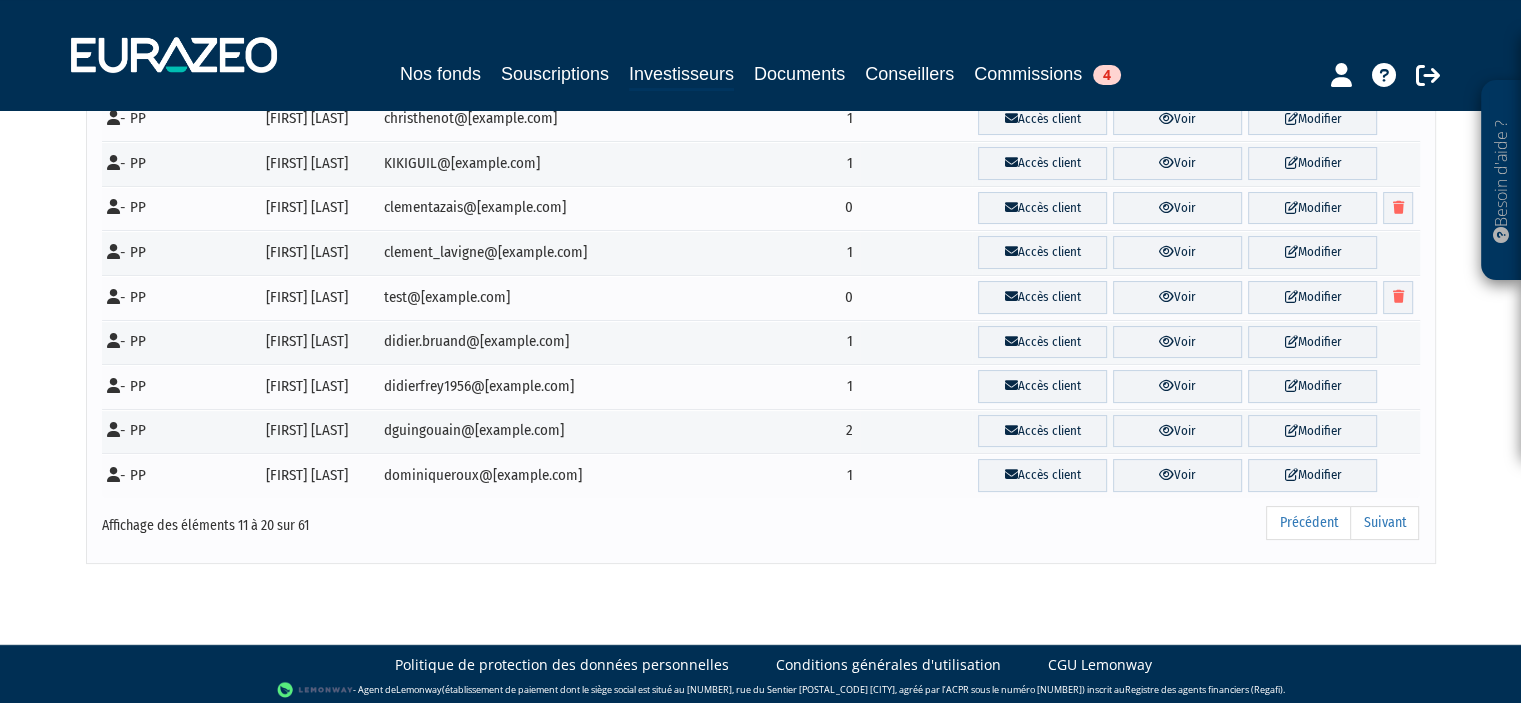 click on "Suivant" at bounding box center (1384, 523) 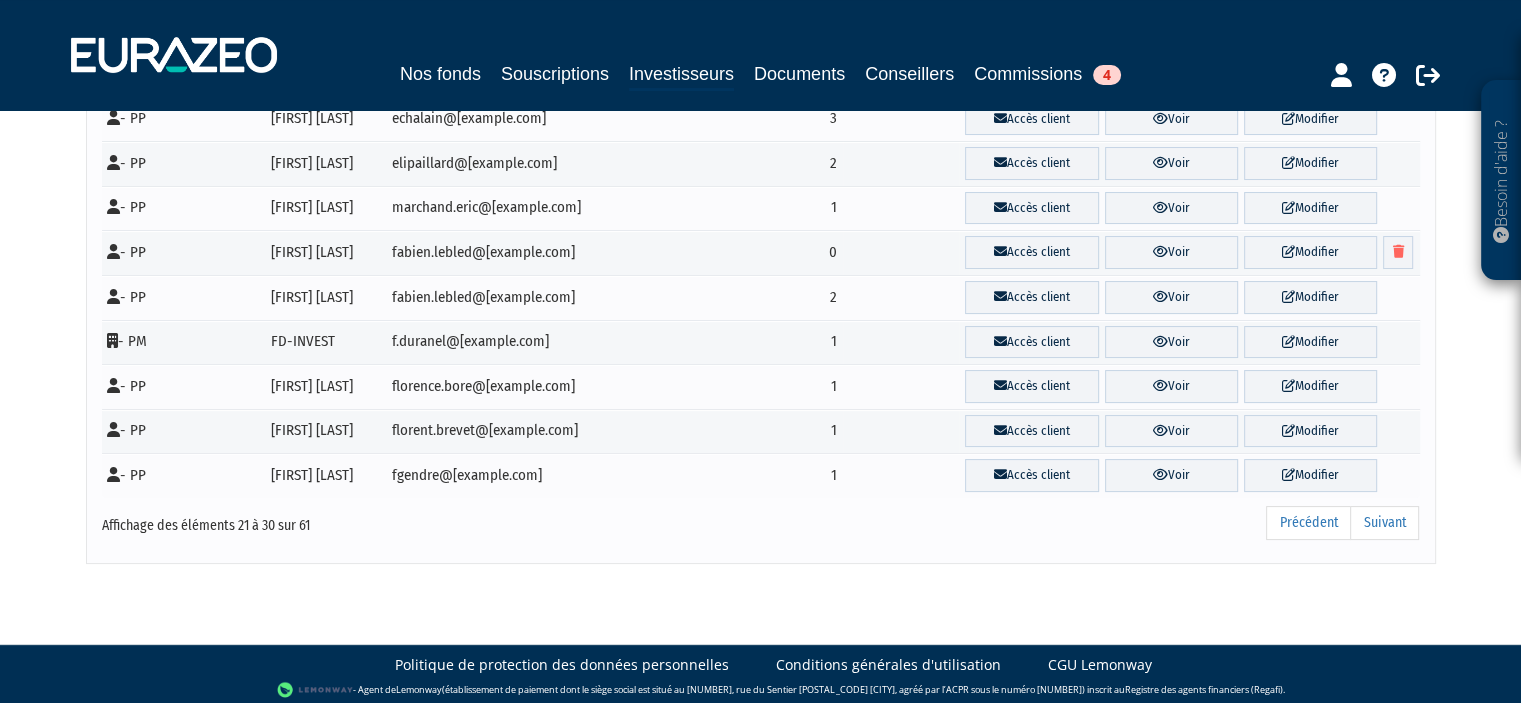 click on "Suivant" at bounding box center (1384, 523) 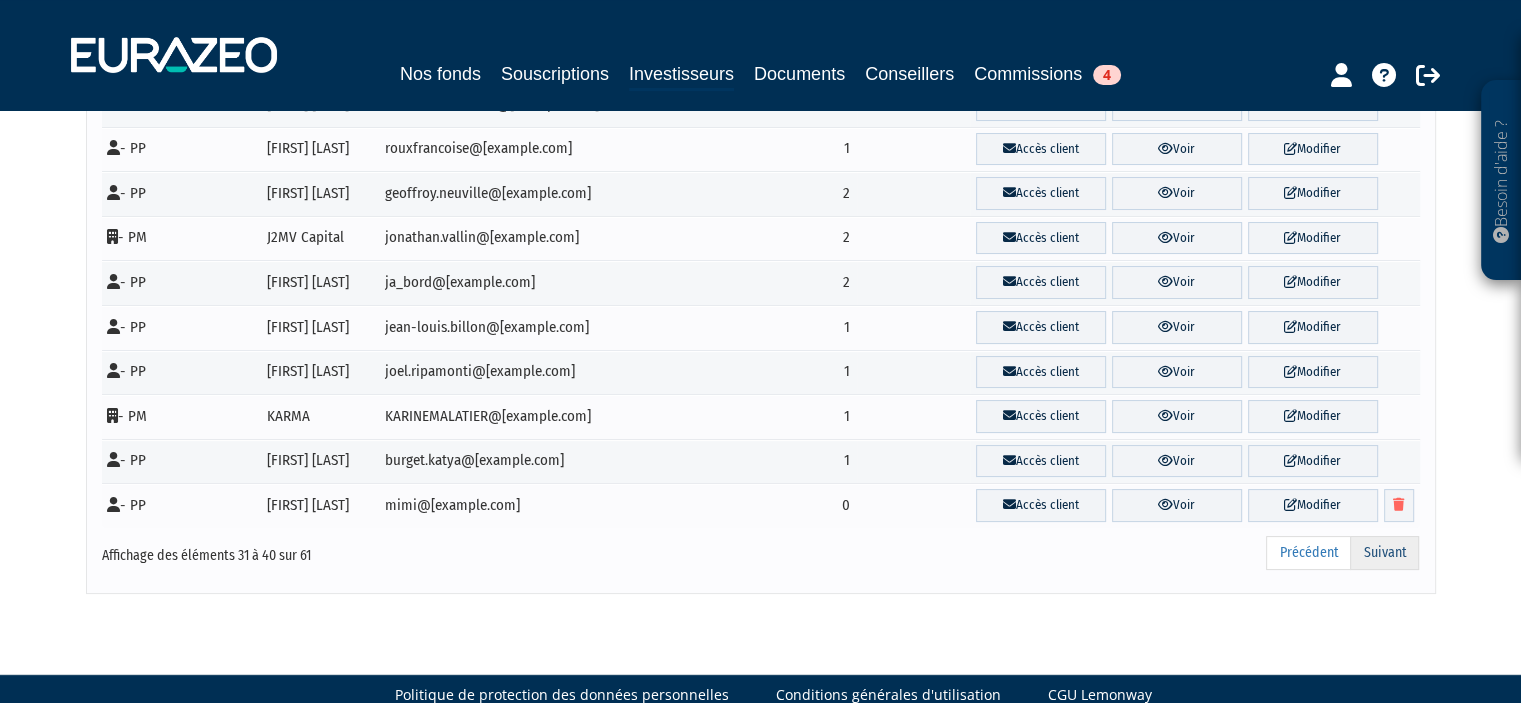 scroll, scrollTop: 220, scrollLeft: 0, axis: vertical 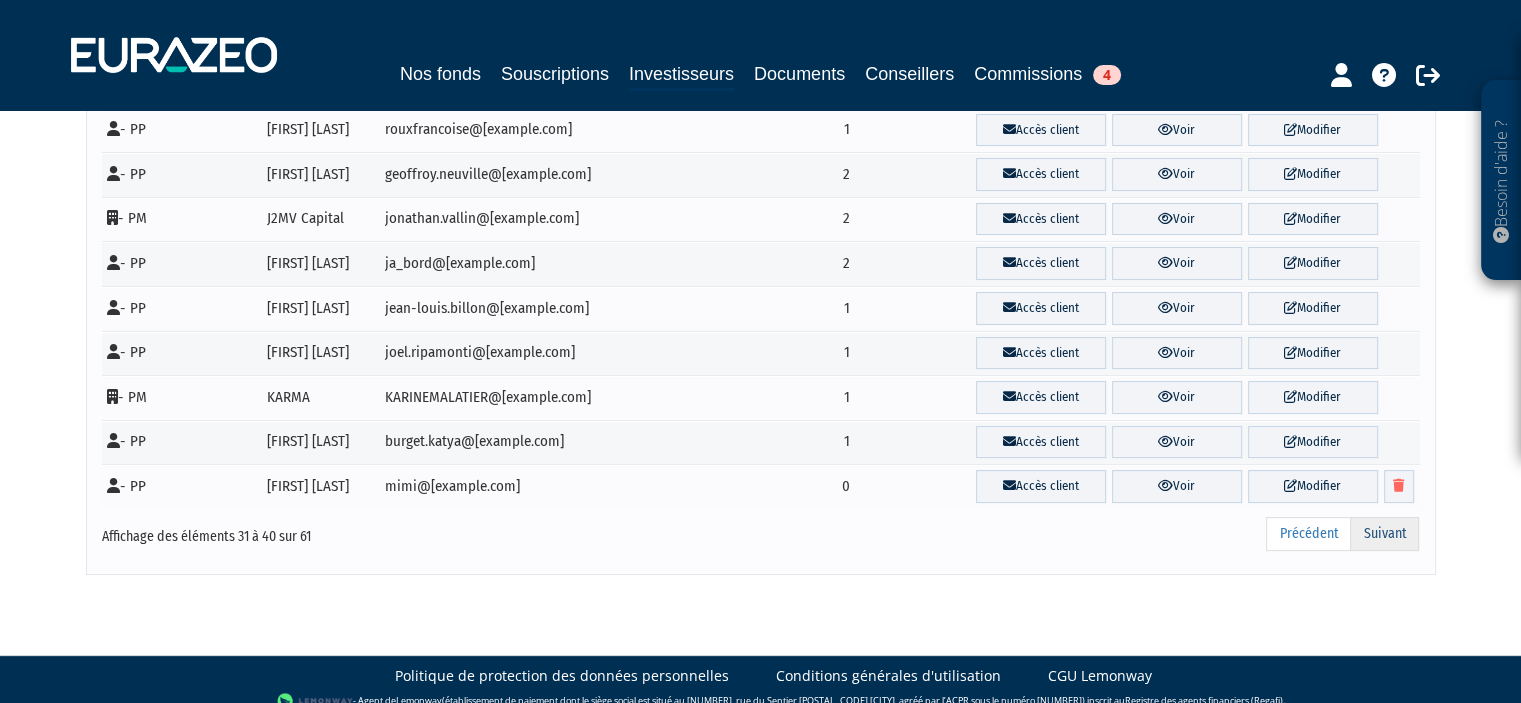 click on "Suivant" at bounding box center (1384, 534) 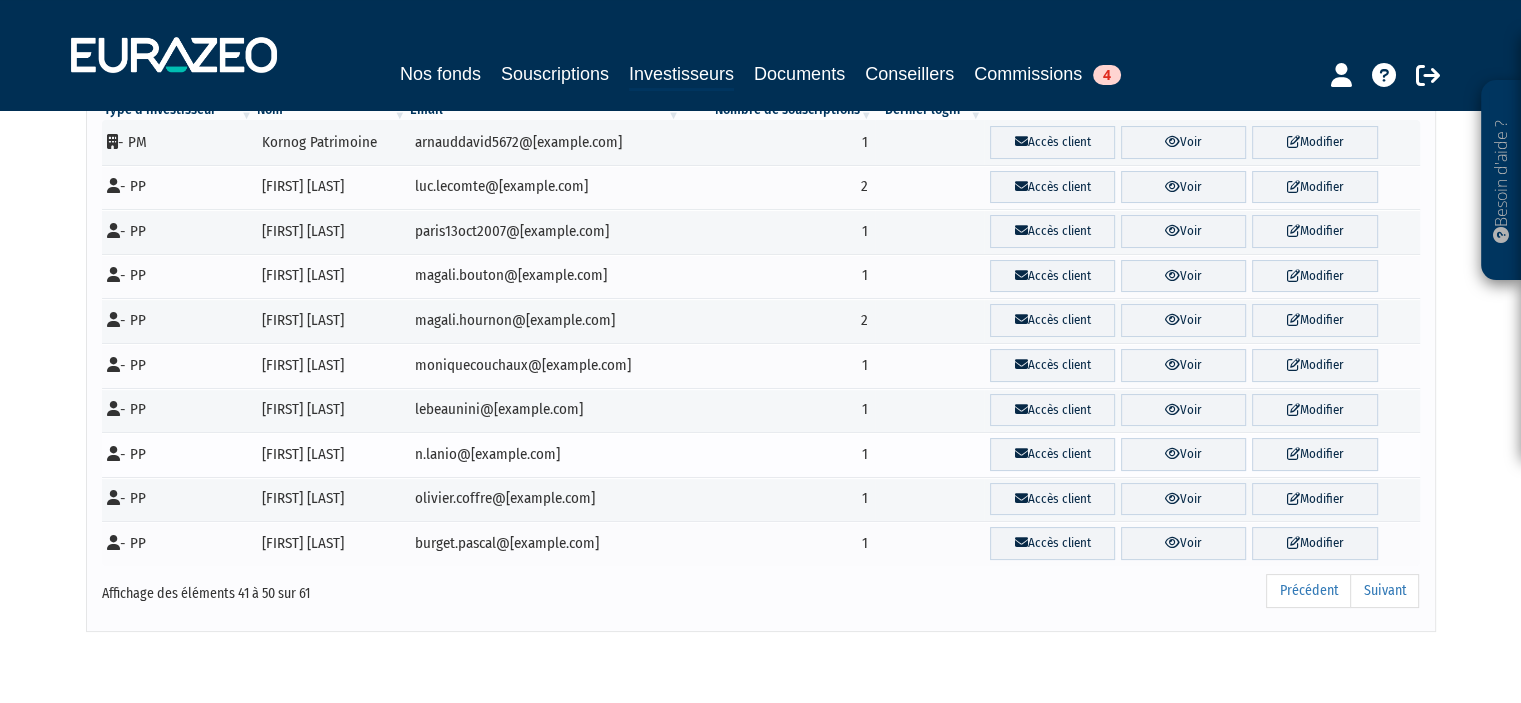 scroll, scrollTop: 173, scrollLeft: 0, axis: vertical 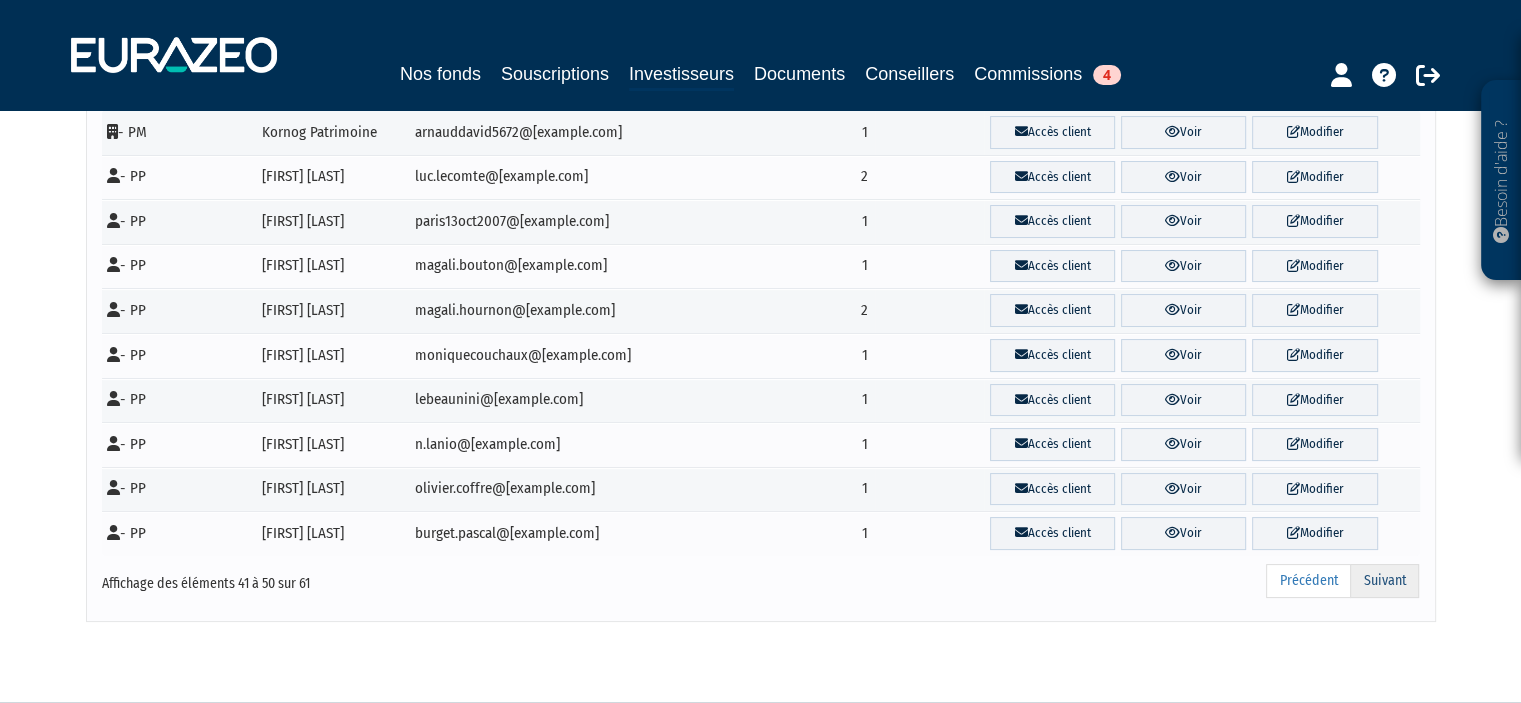 click on "Suivant" at bounding box center [1384, 581] 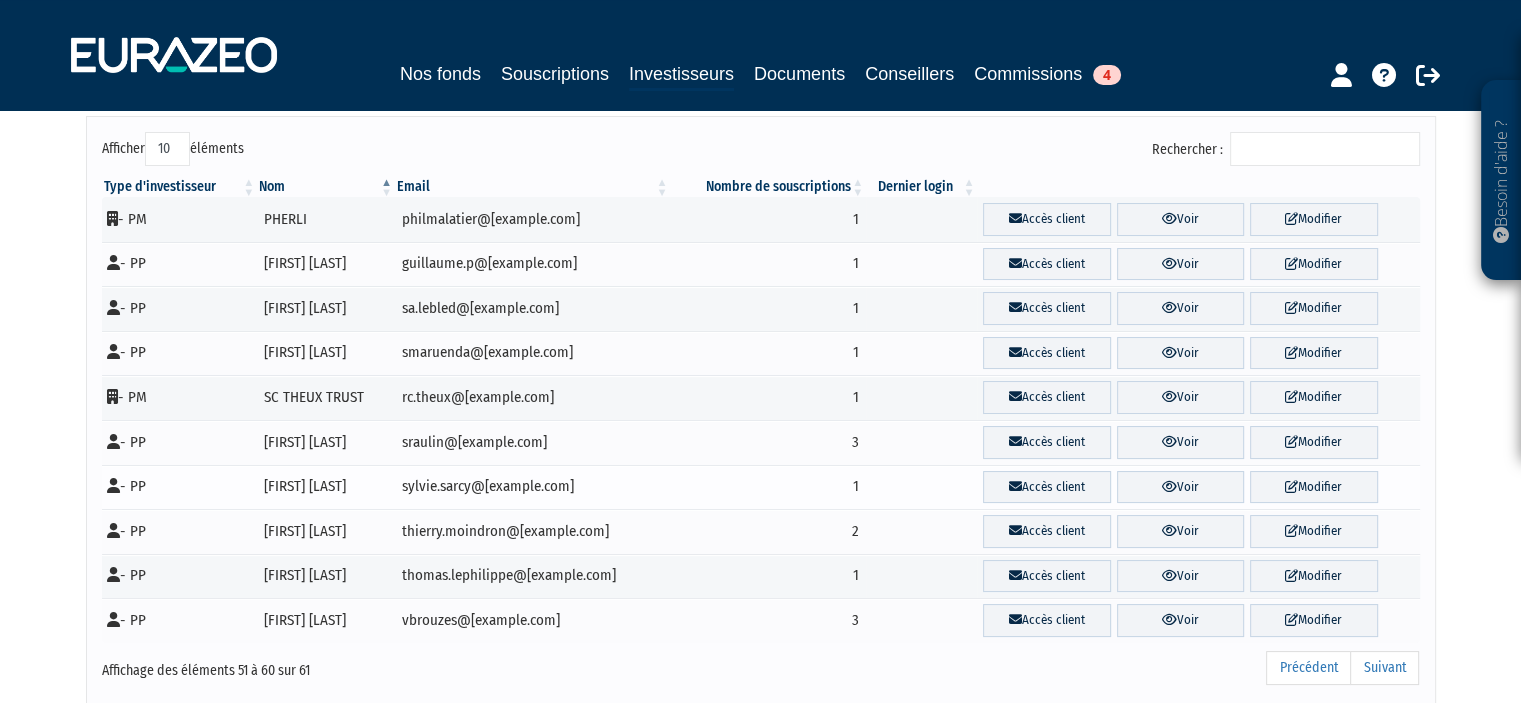 scroll, scrollTop: 231, scrollLeft: 0, axis: vertical 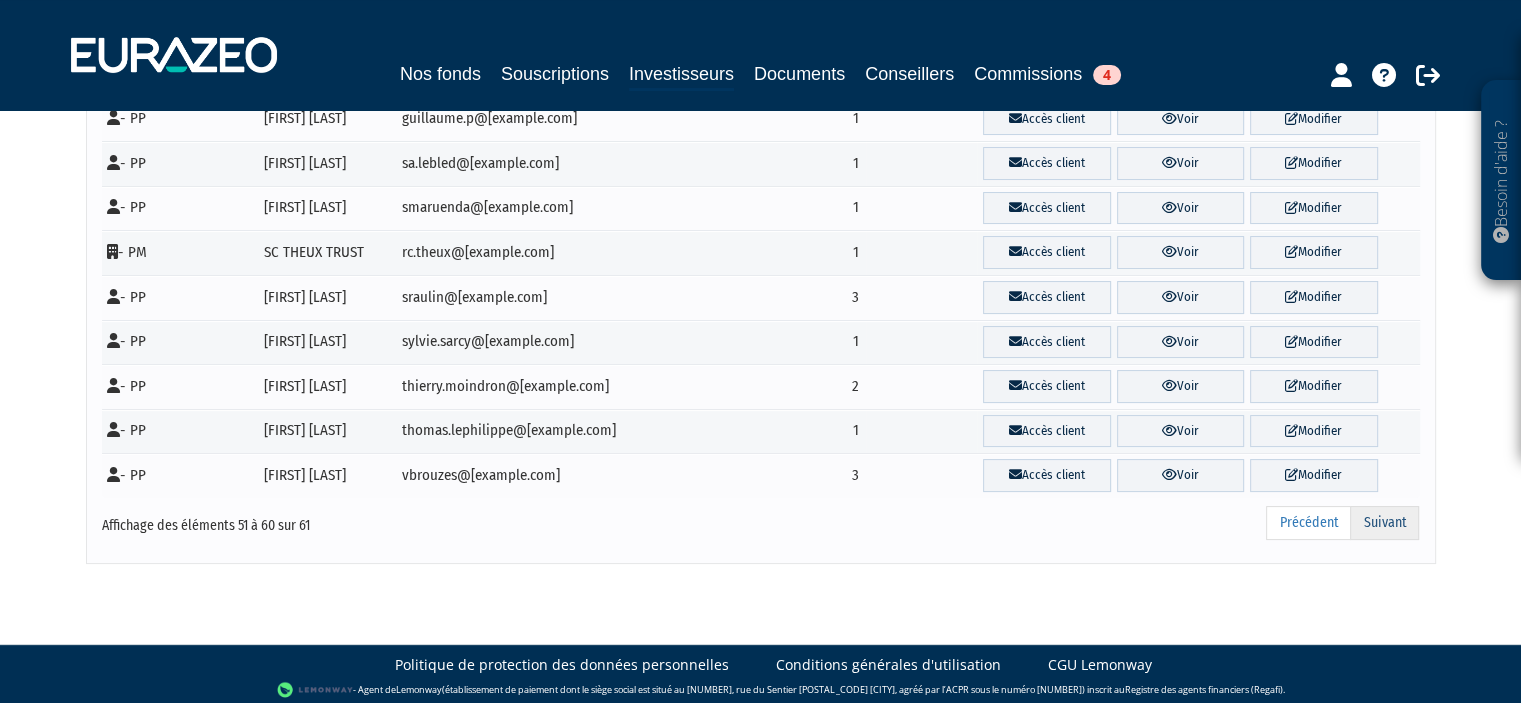 click on "Suivant" at bounding box center (1384, 523) 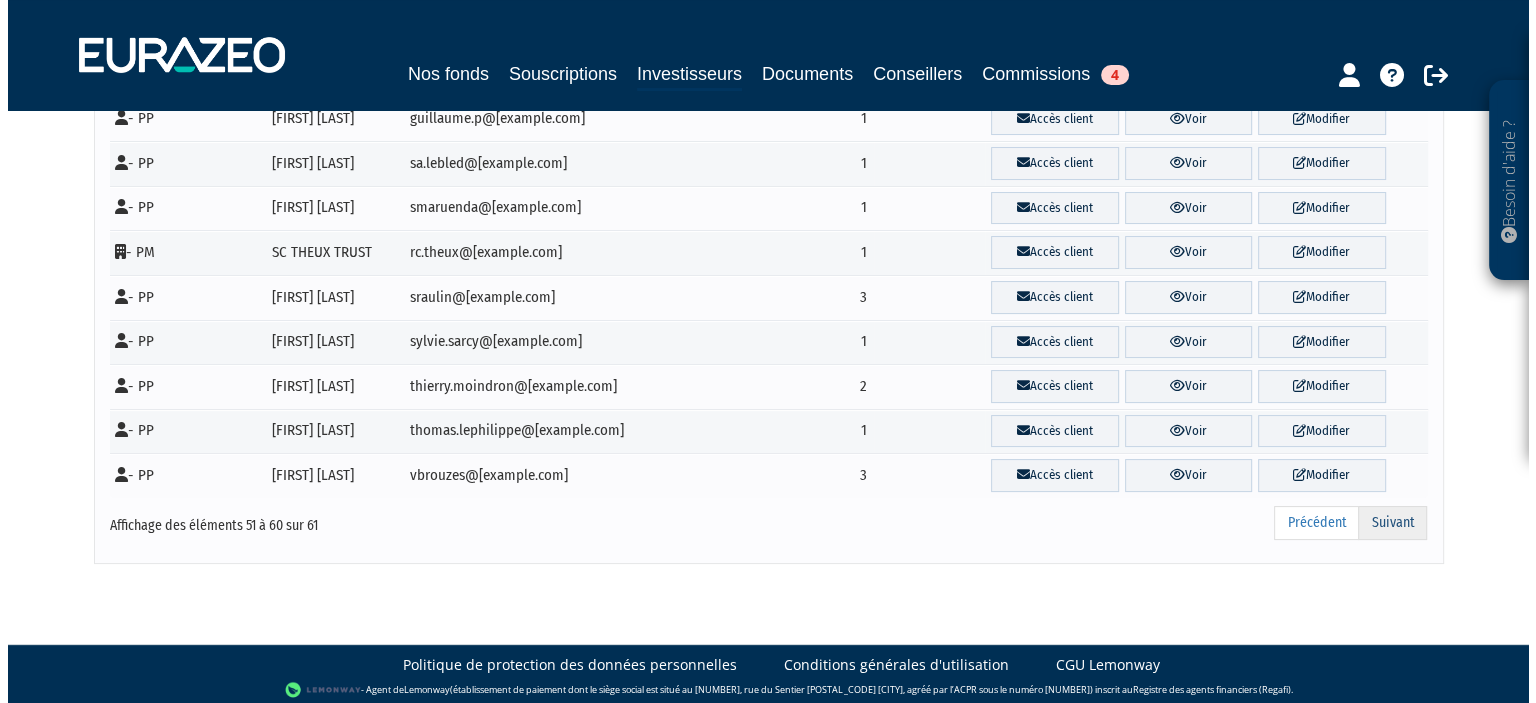 scroll, scrollTop: 0, scrollLeft: 0, axis: both 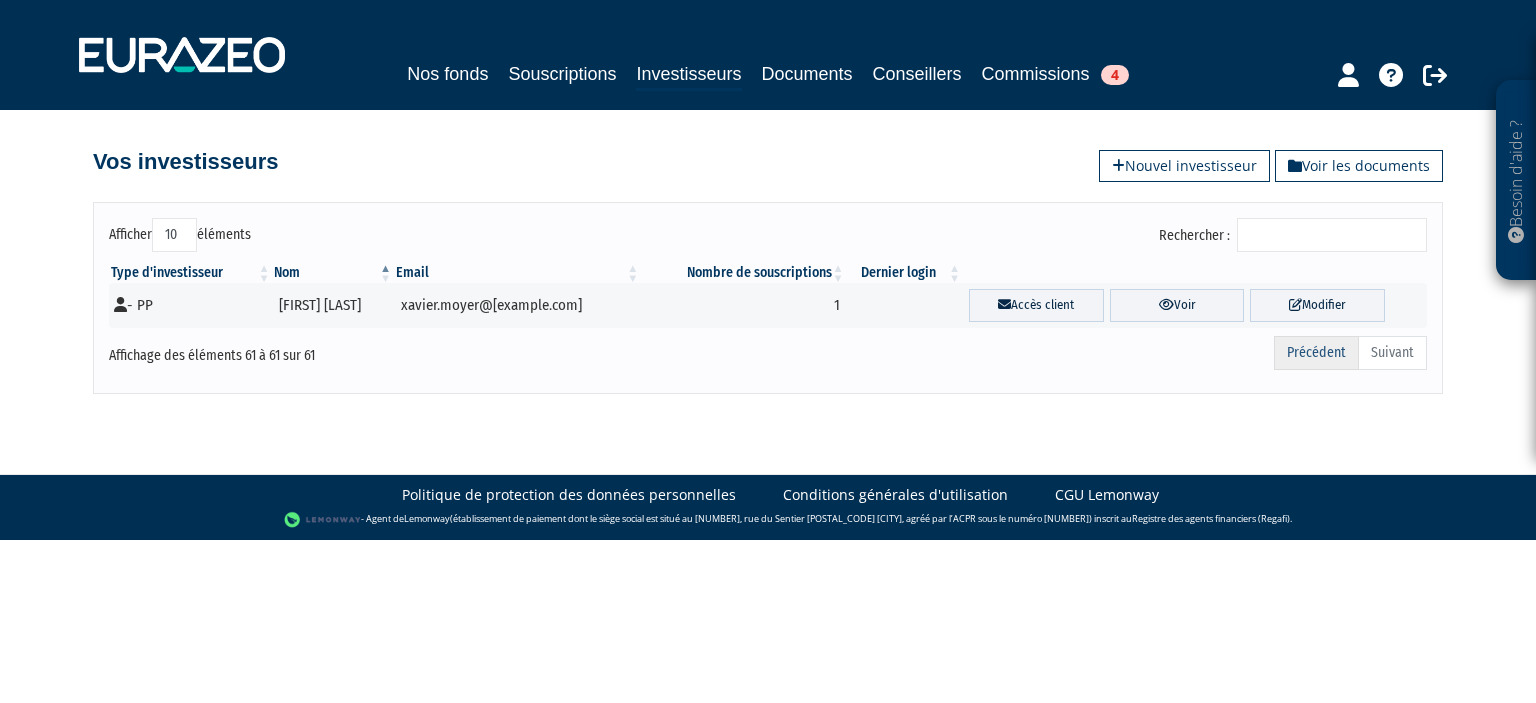 click on "Précédent" at bounding box center [1316, 353] 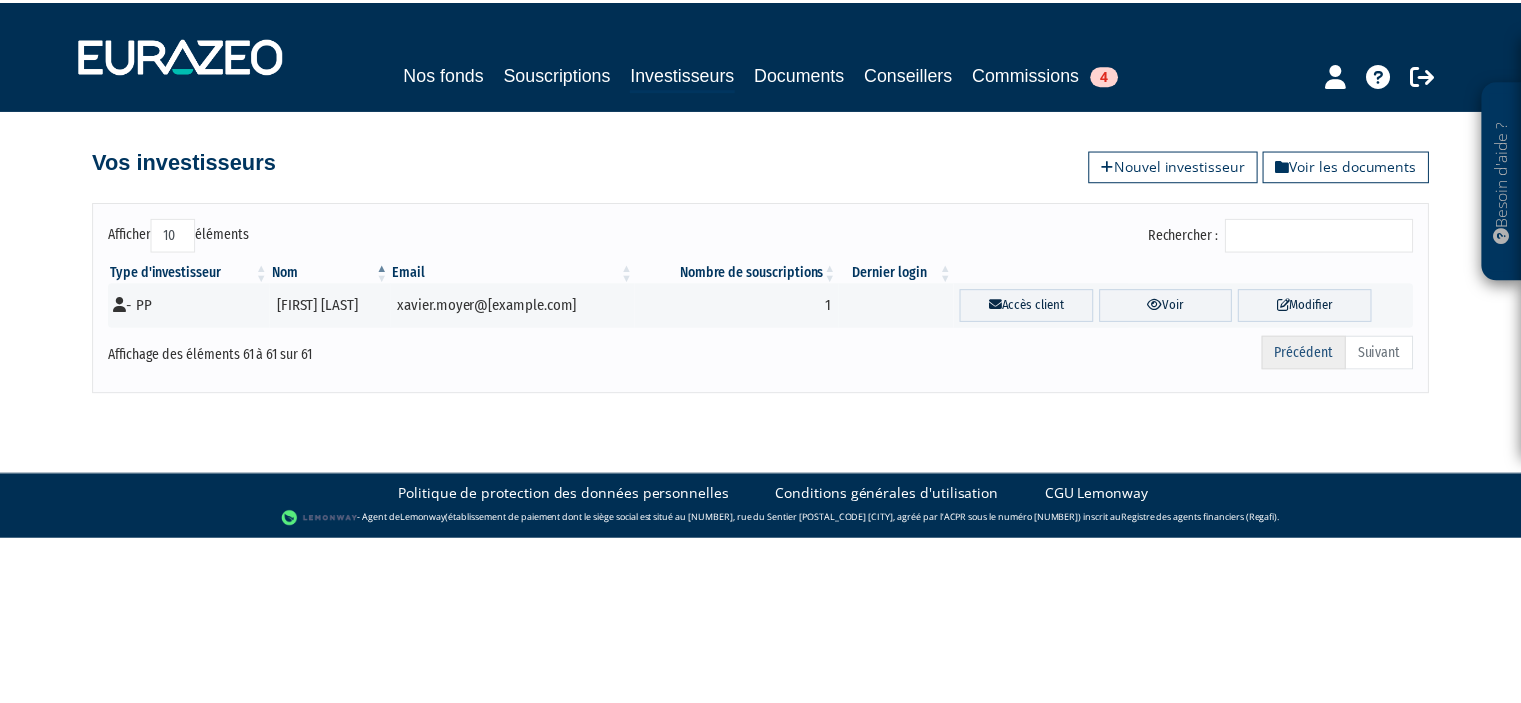 scroll, scrollTop: 231, scrollLeft: 0, axis: vertical 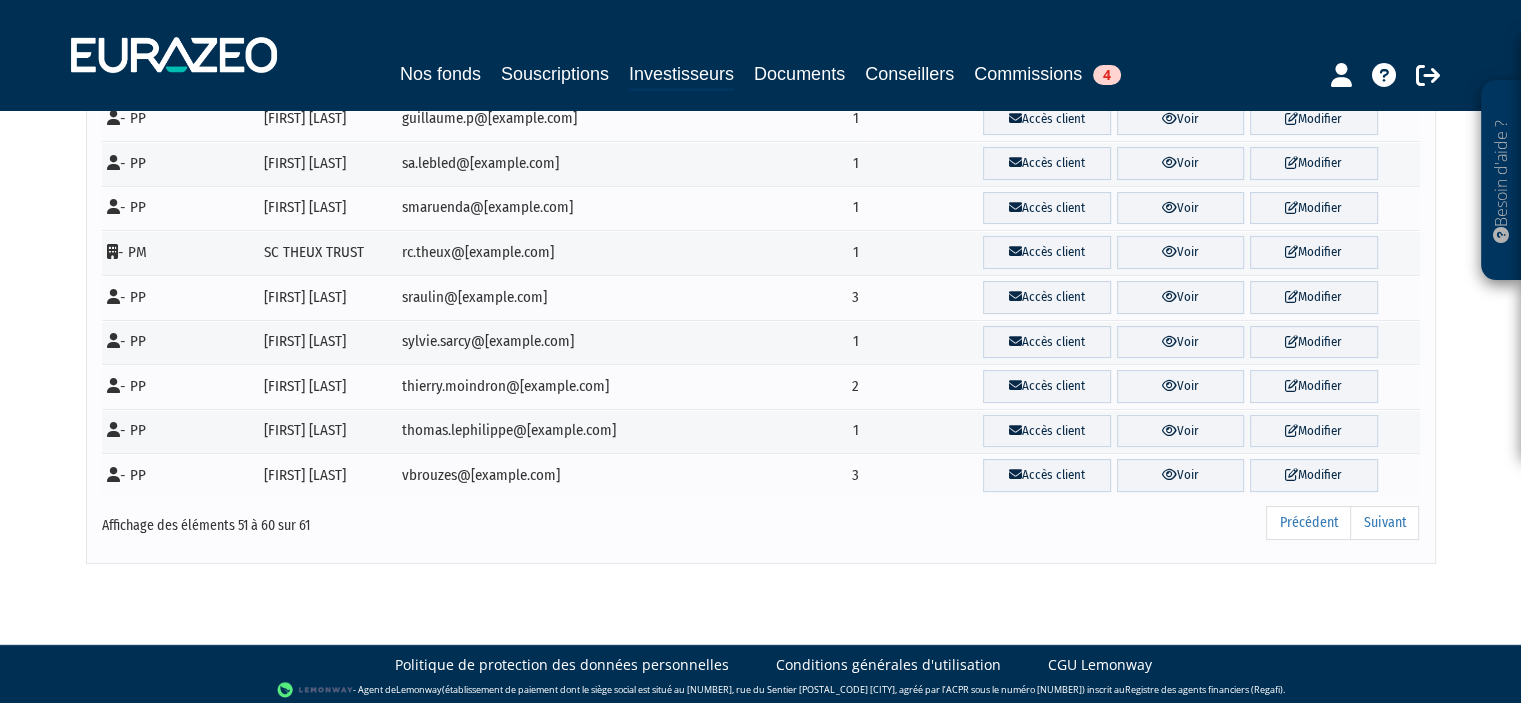 click on "Modifier" at bounding box center [1313, 342] 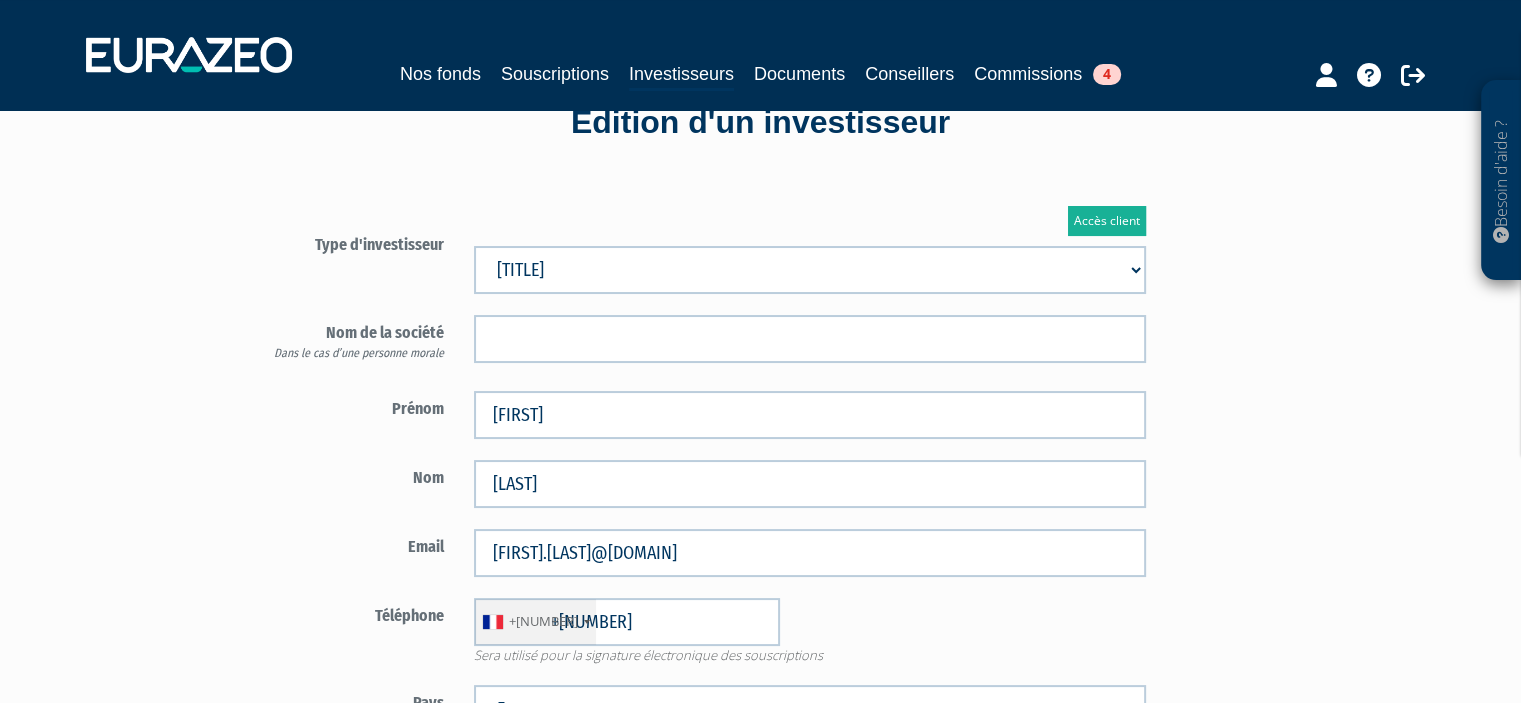 scroll, scrollTop: 0, scrollLeft: 0, axis: both 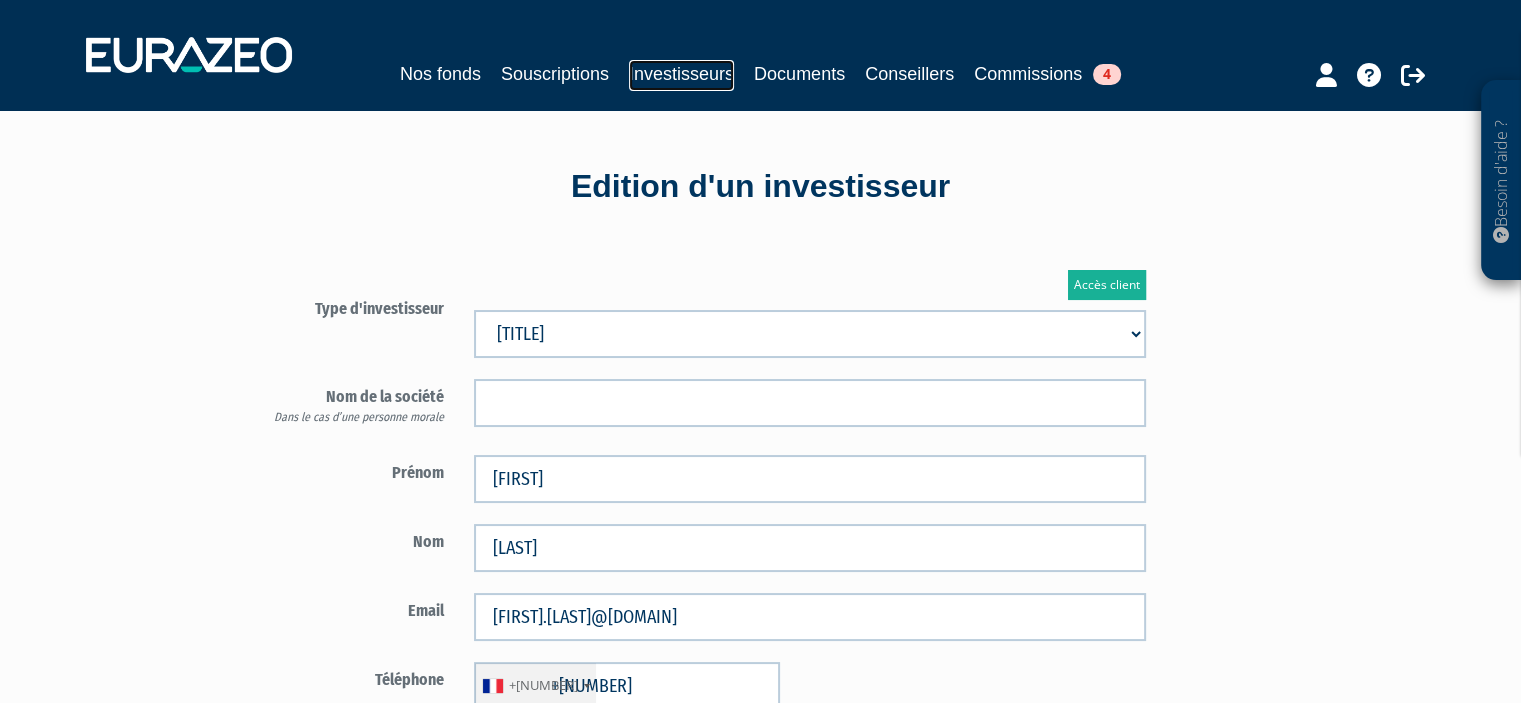 click on "Investisseurs" at bounding box center [681, 75] 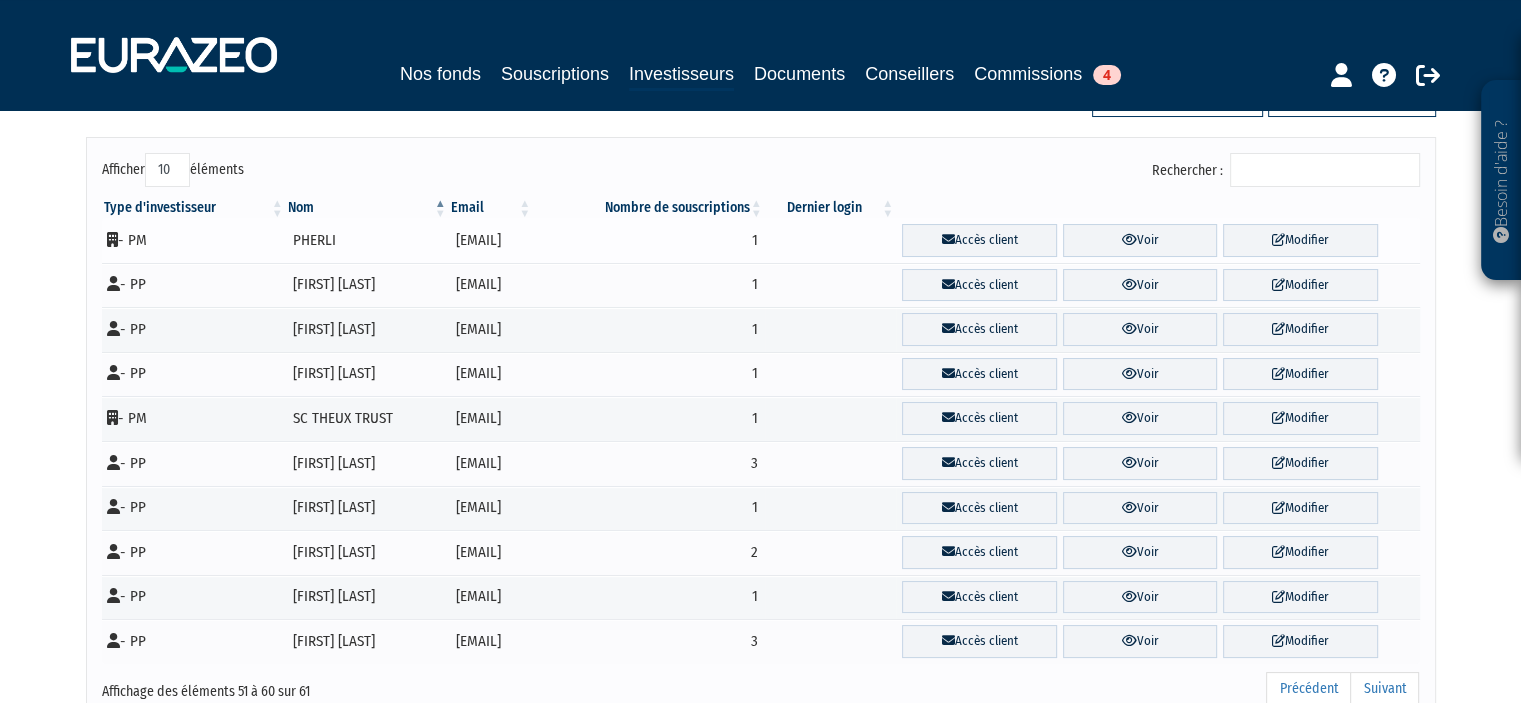 scroll, scrollTop: 44, scrollLeft: 0, axis: vertical 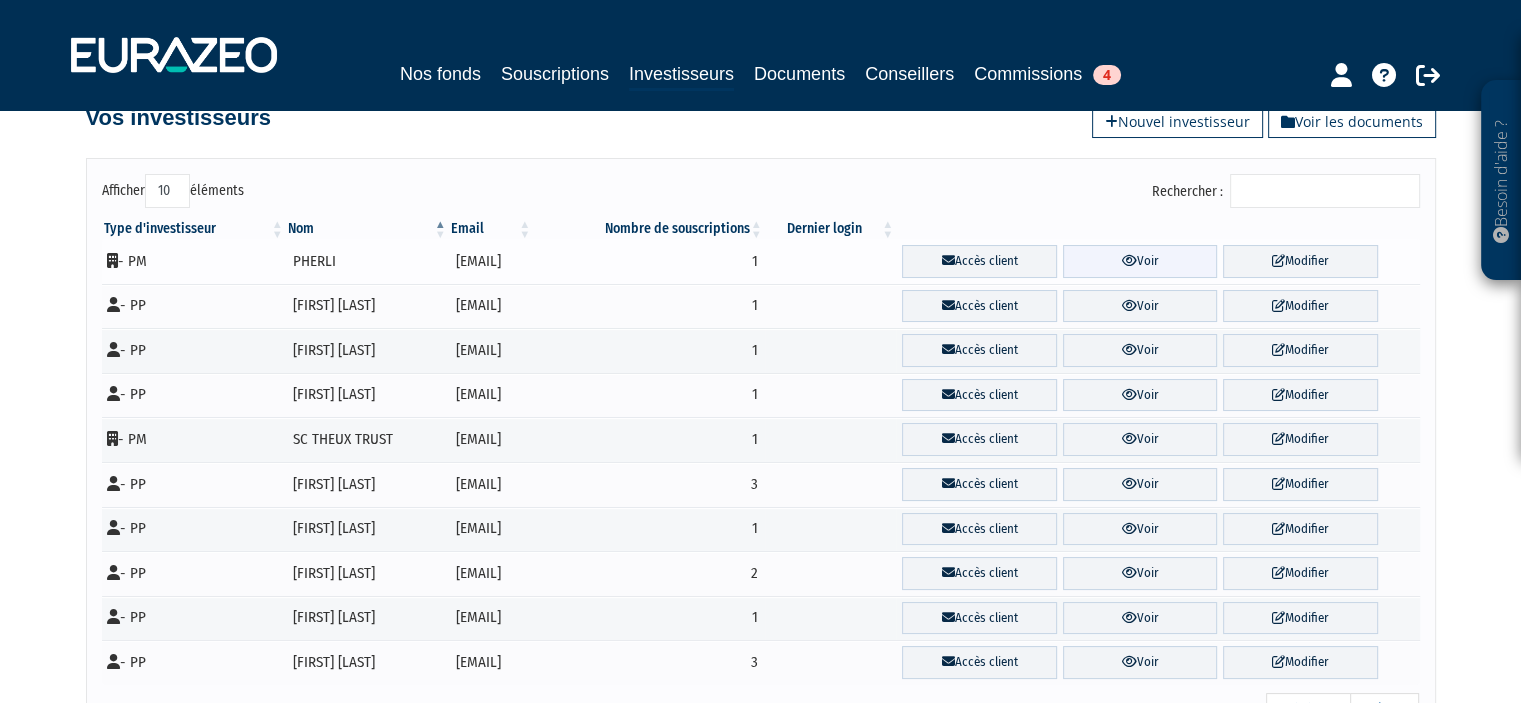 click at bounding box center [1128, 260] 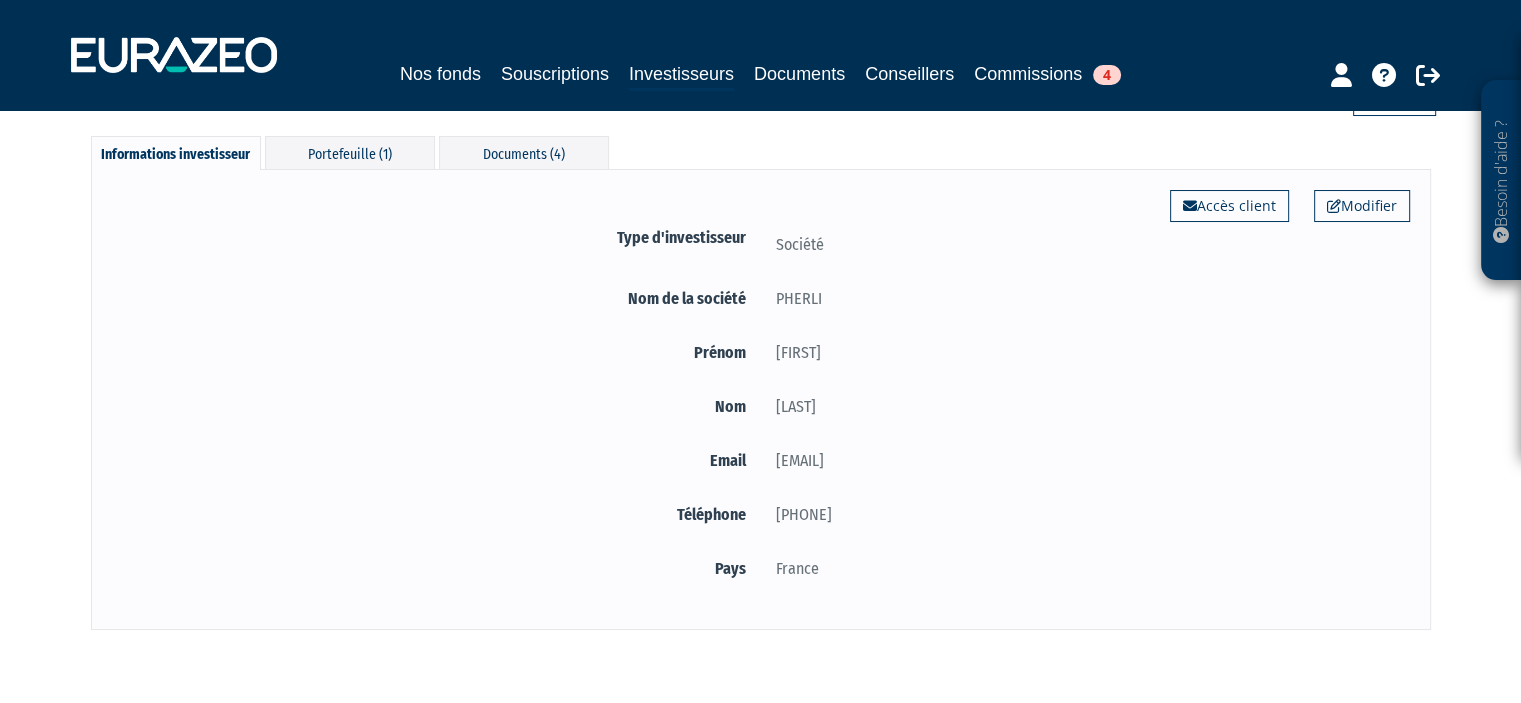 scroll, scrollTop: 0, scrollLeft: 0, axis: both 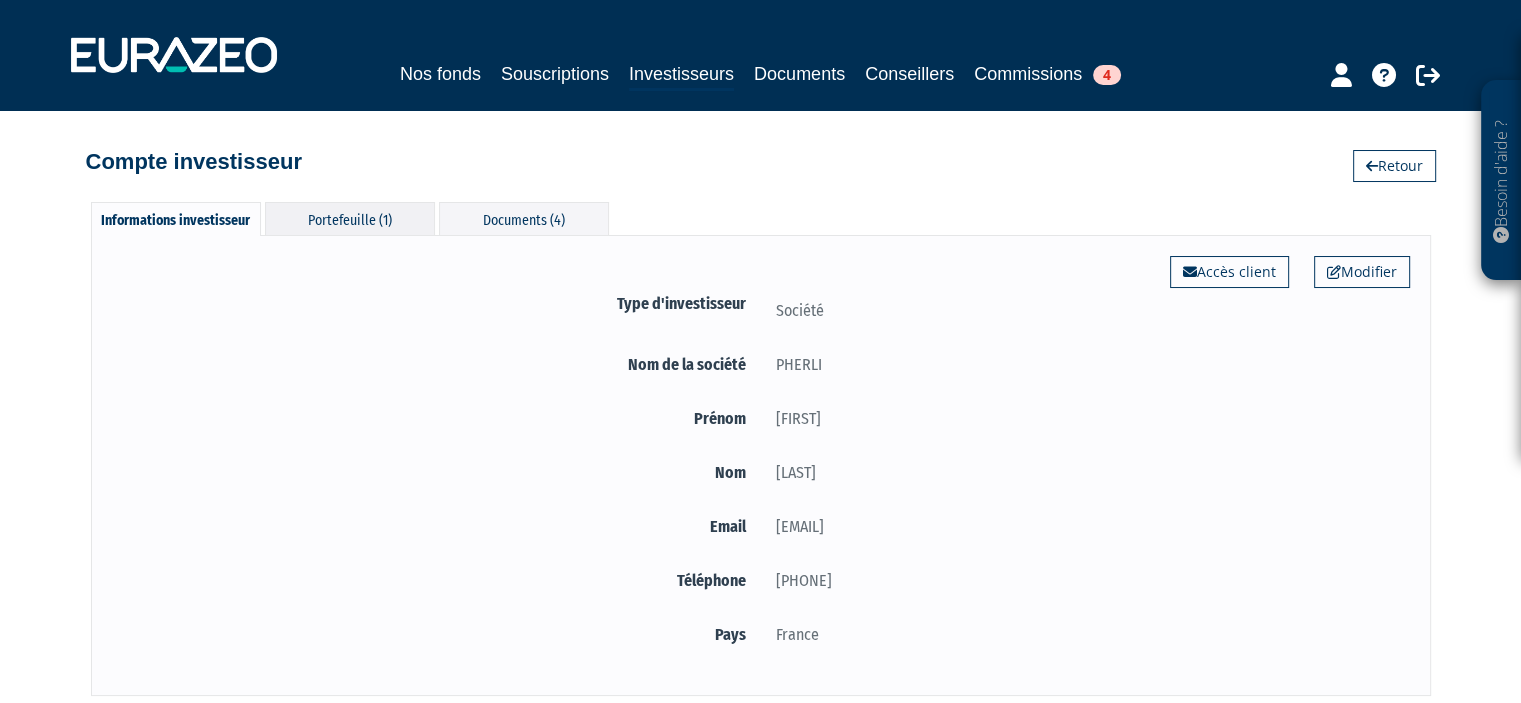click on "Portefeuille (1)" at bounding box center [350, 218] 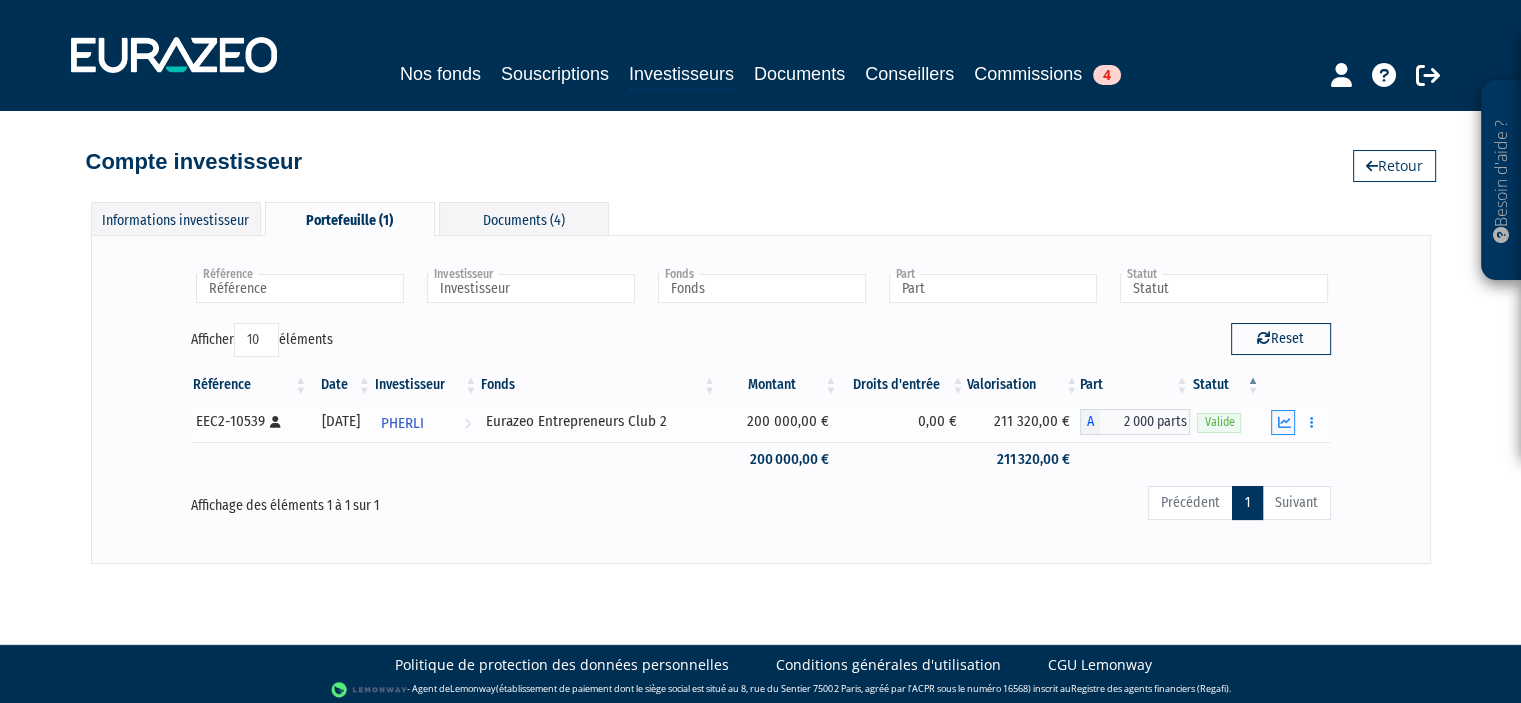 click at bounding box center [1283, 422] 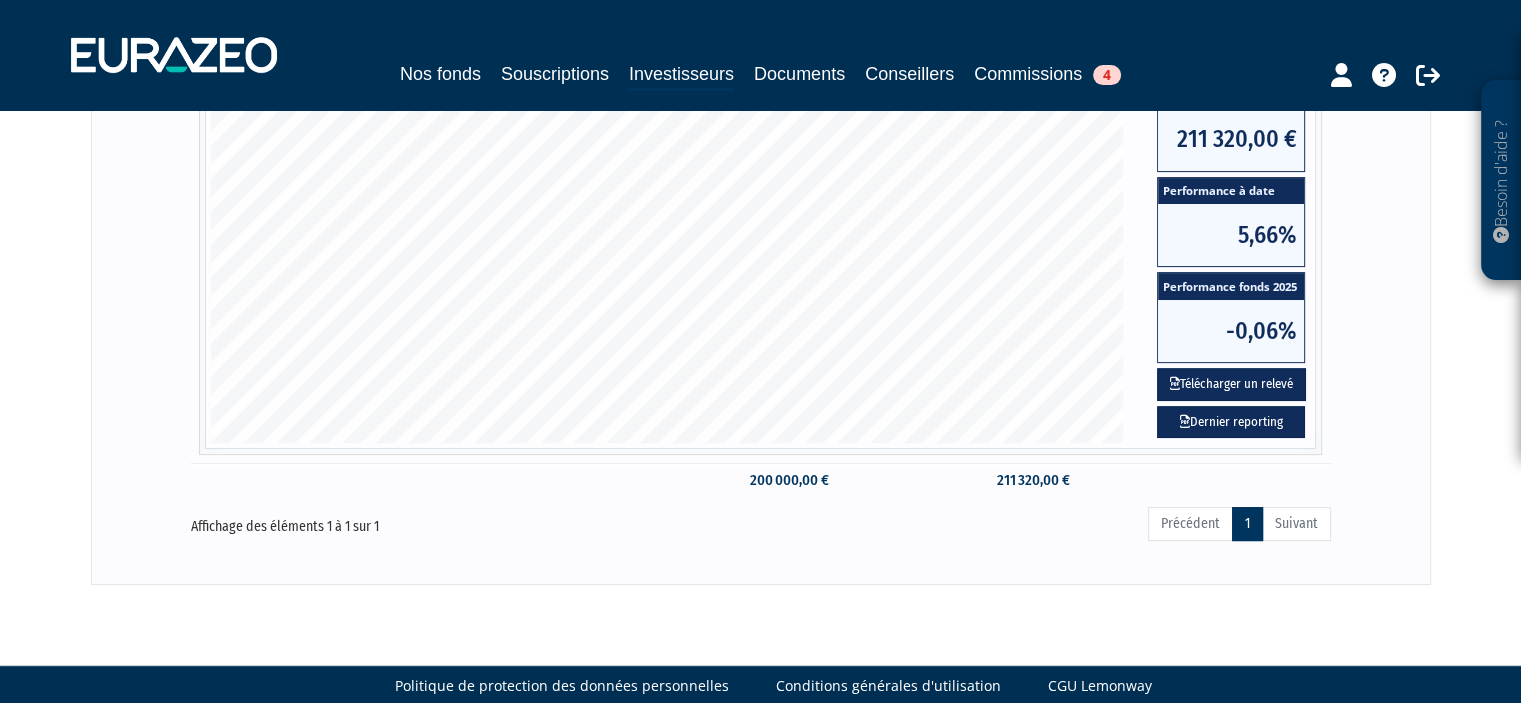 scroll, scrollTop: 603, scrollLeft: 0, axis: vertical 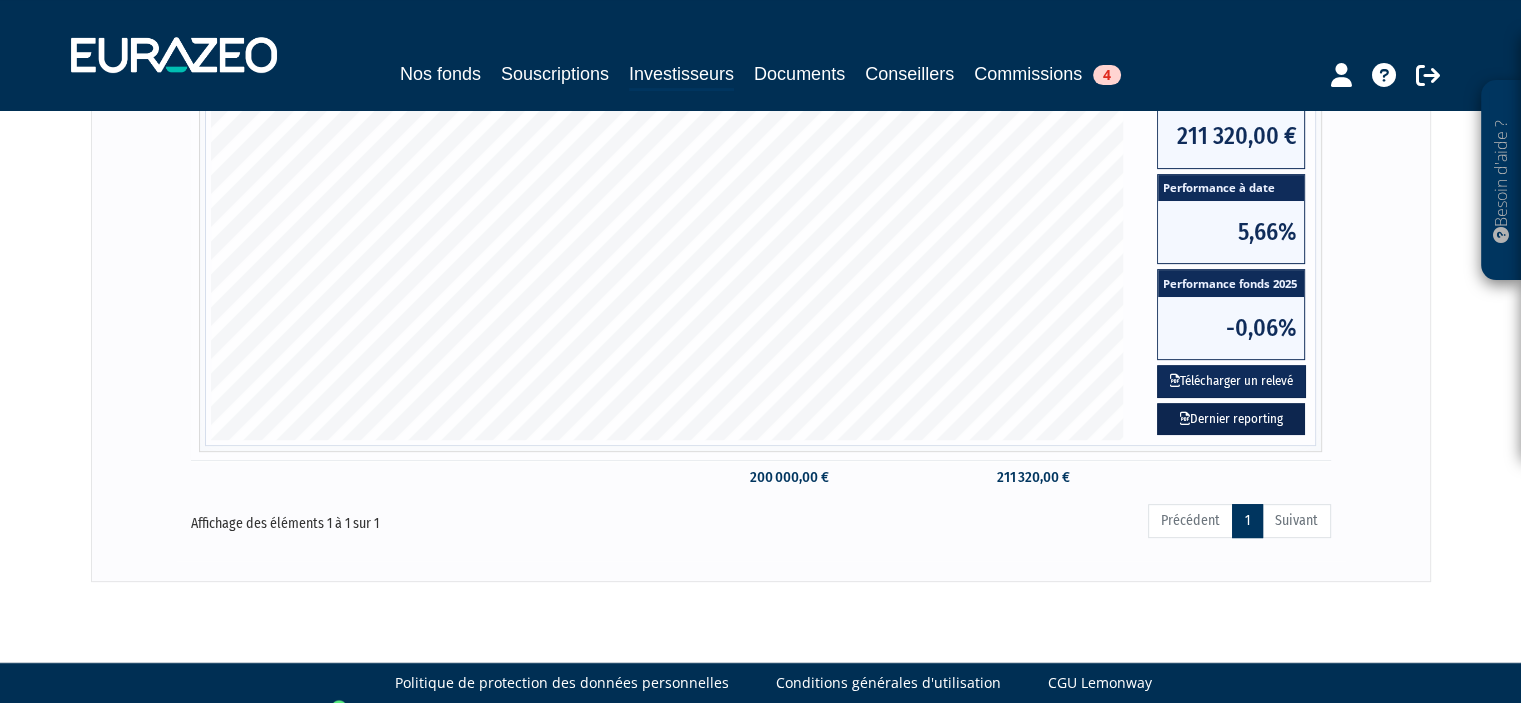 click on "Dernier reporting" at bounding box center (1231, 419) 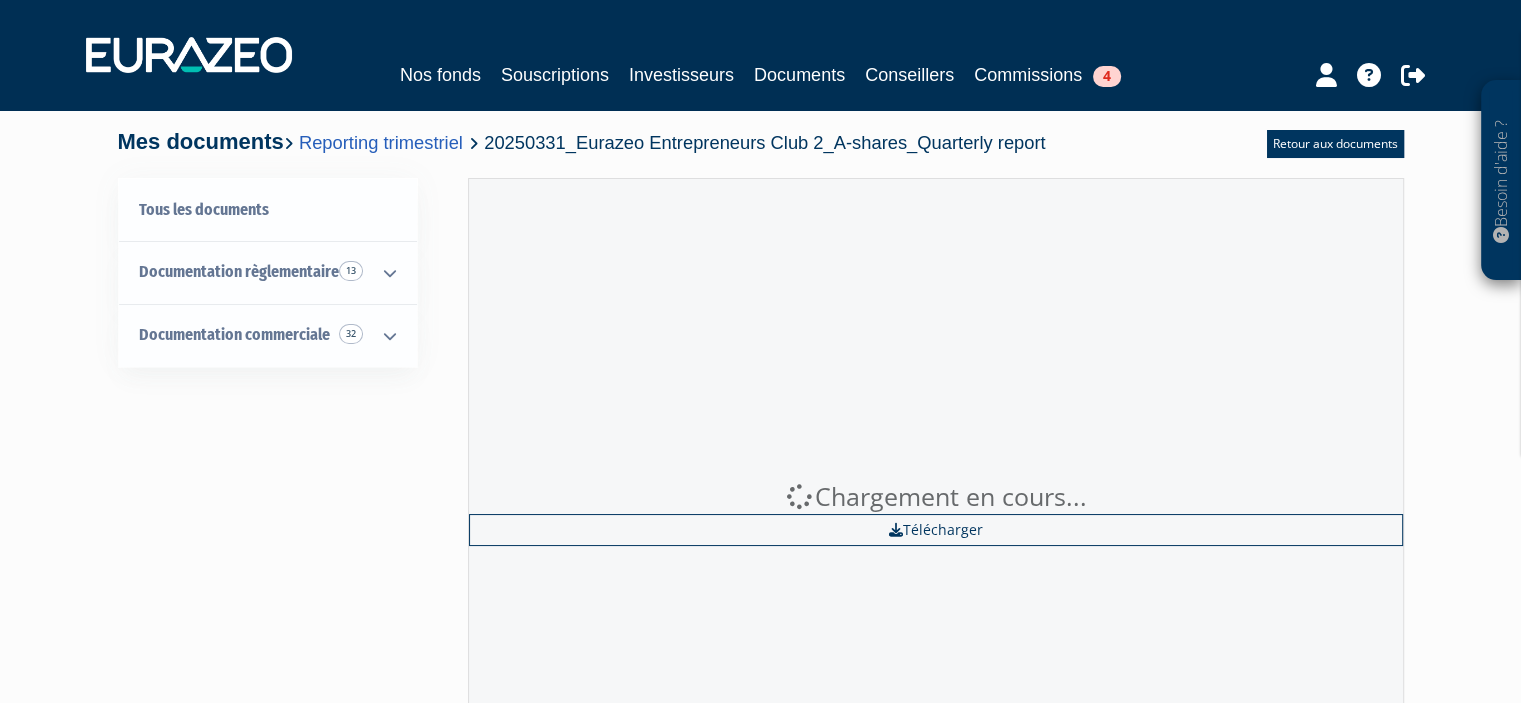 scroll, scrollTop: 0, scrollLeft: 0, axis: both 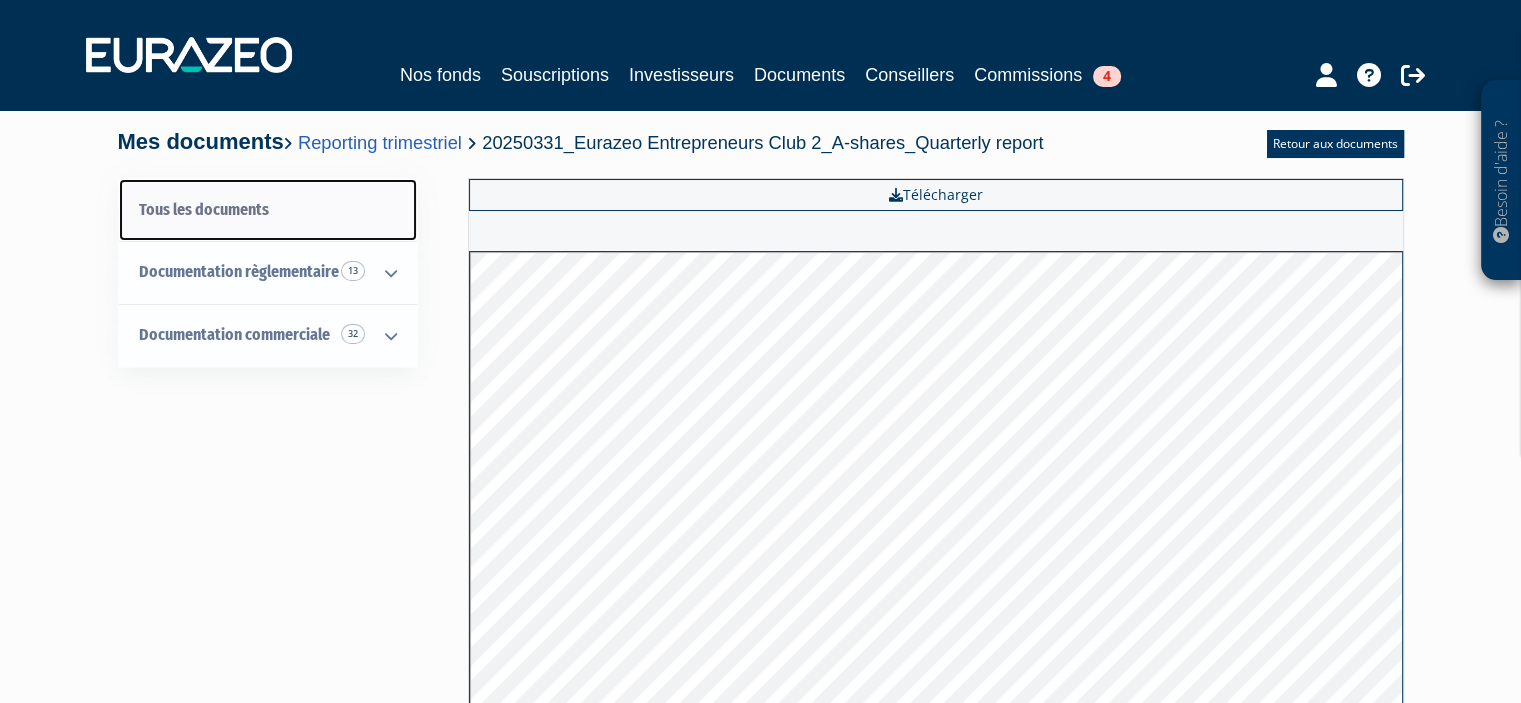 click on "Tous les documents" at bounding box center [268, 210] 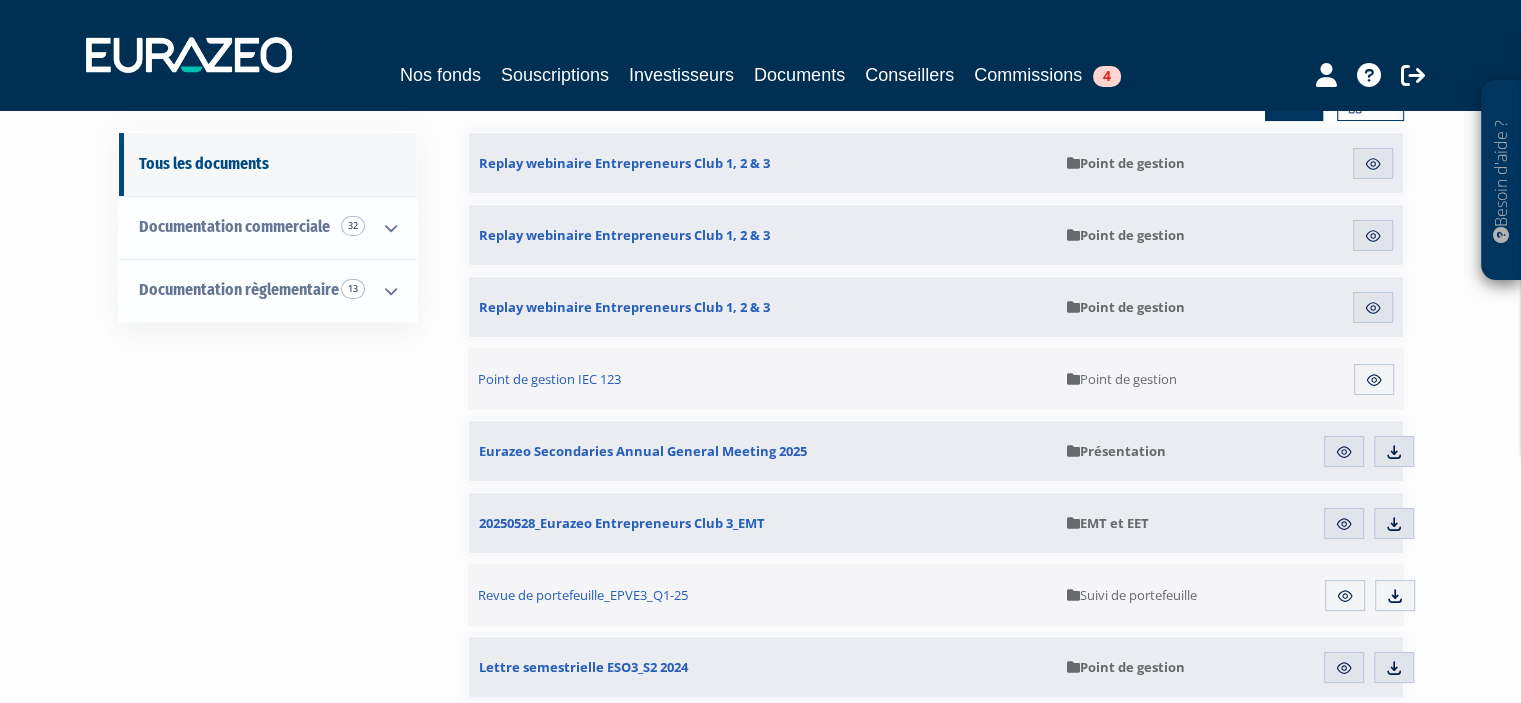 scroll, scrollTop: 0, scrollLeft: 0, axis: both 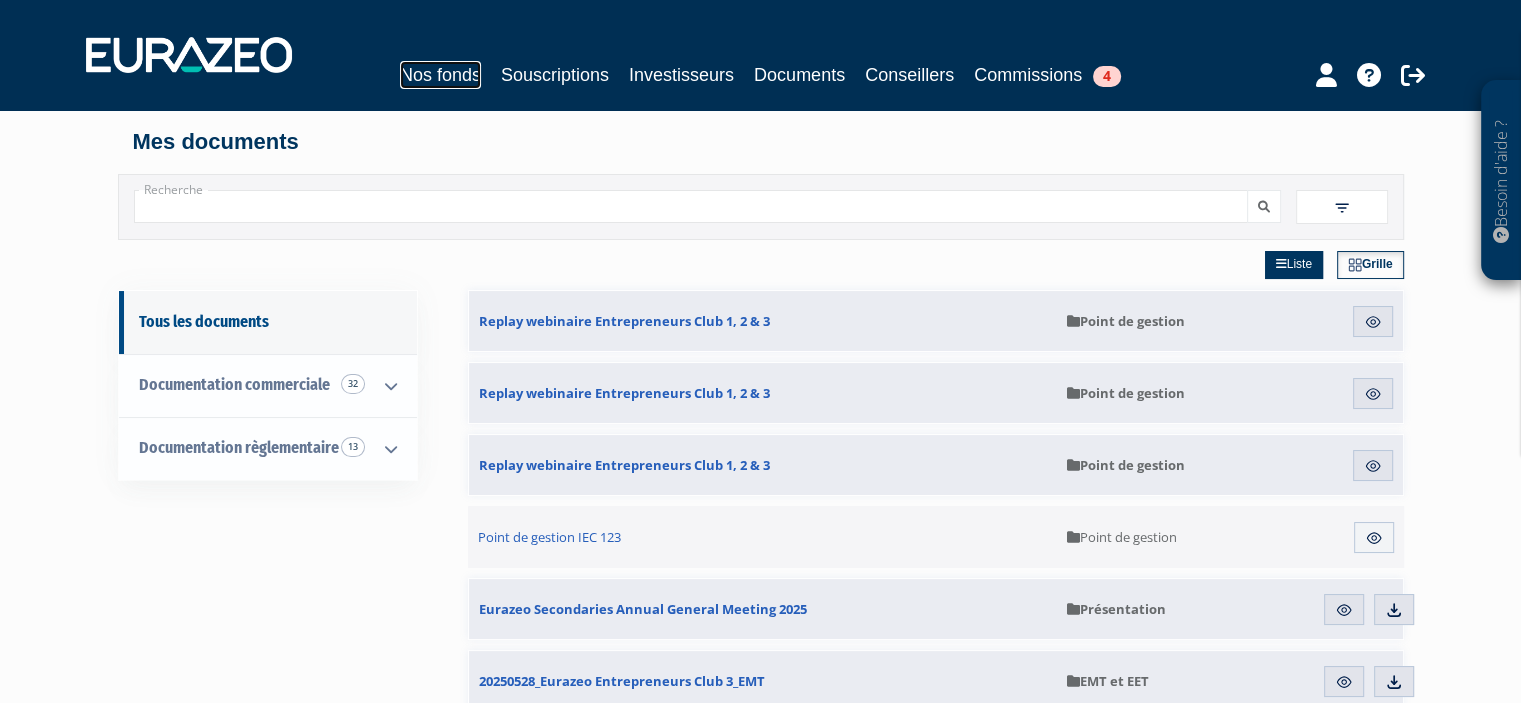 click on "Nos fonds" at bounding box center [440, 75] 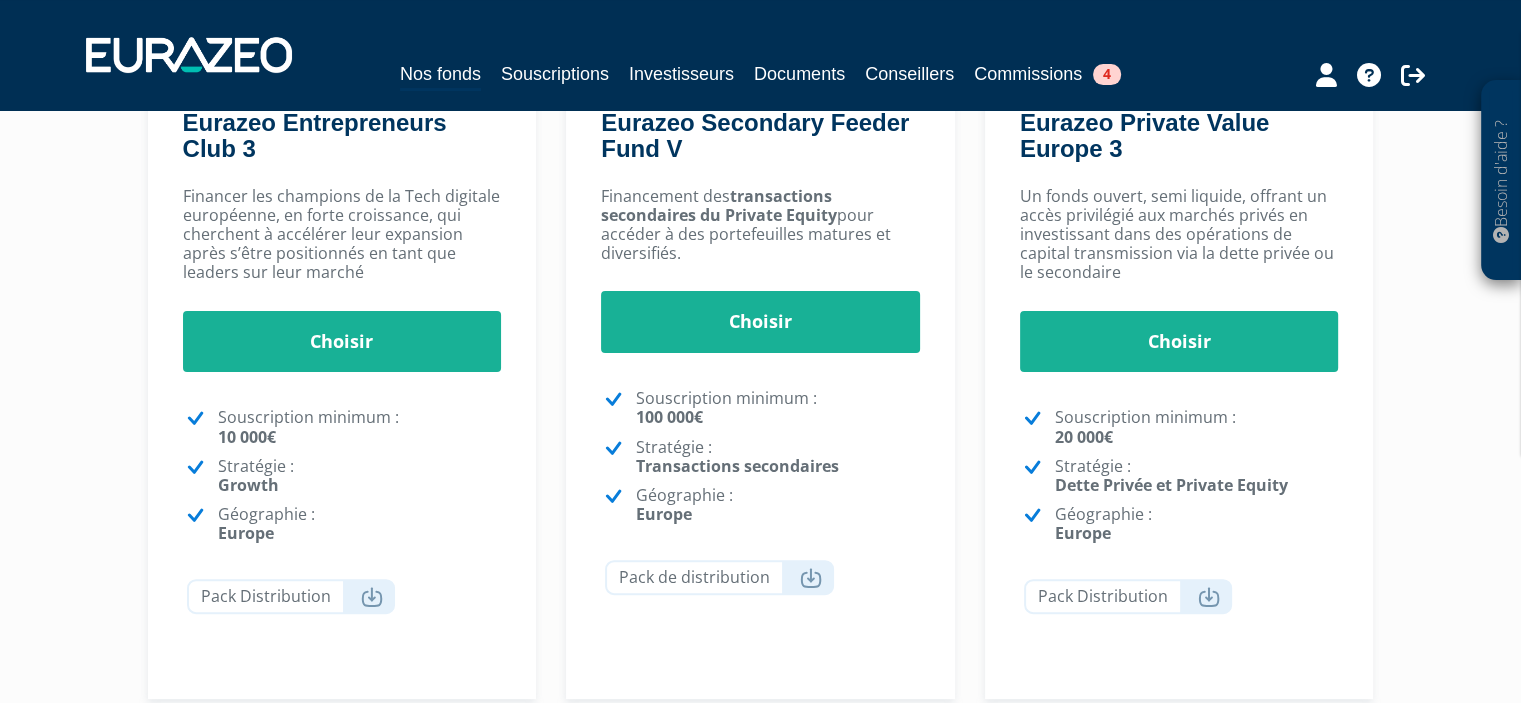 scroll, scrollTop: 460, scrollLeft: 0, axis: vertical 